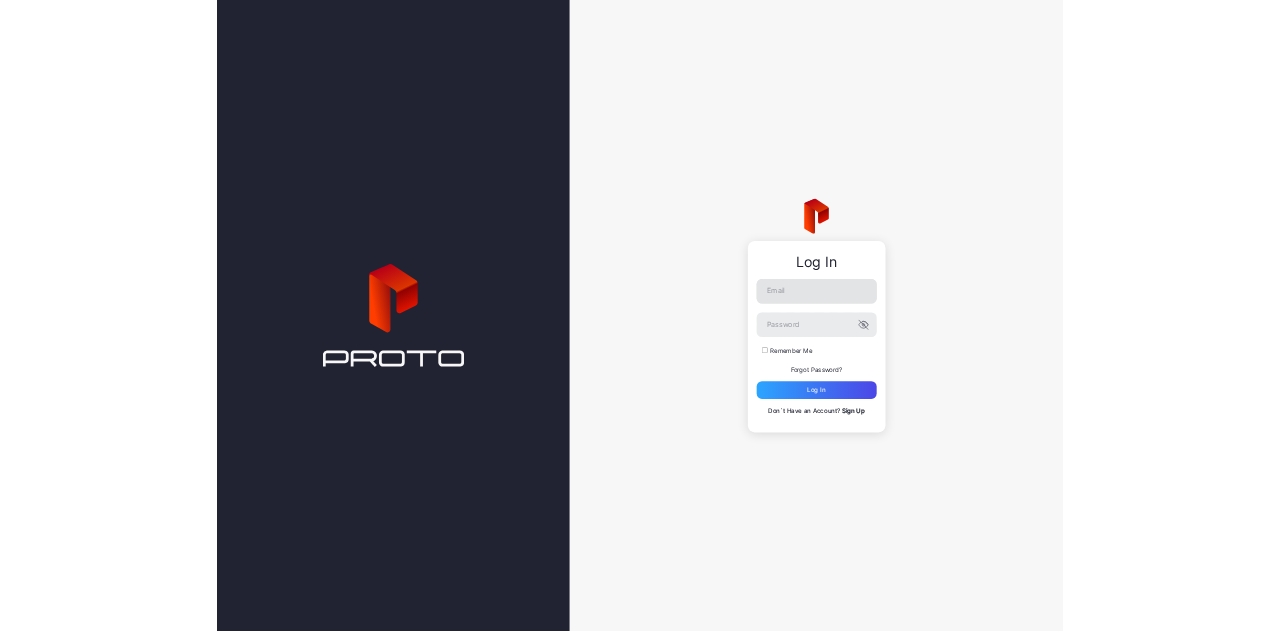scroll, scrollTop: 0, scrollLeft: 0, axis: both 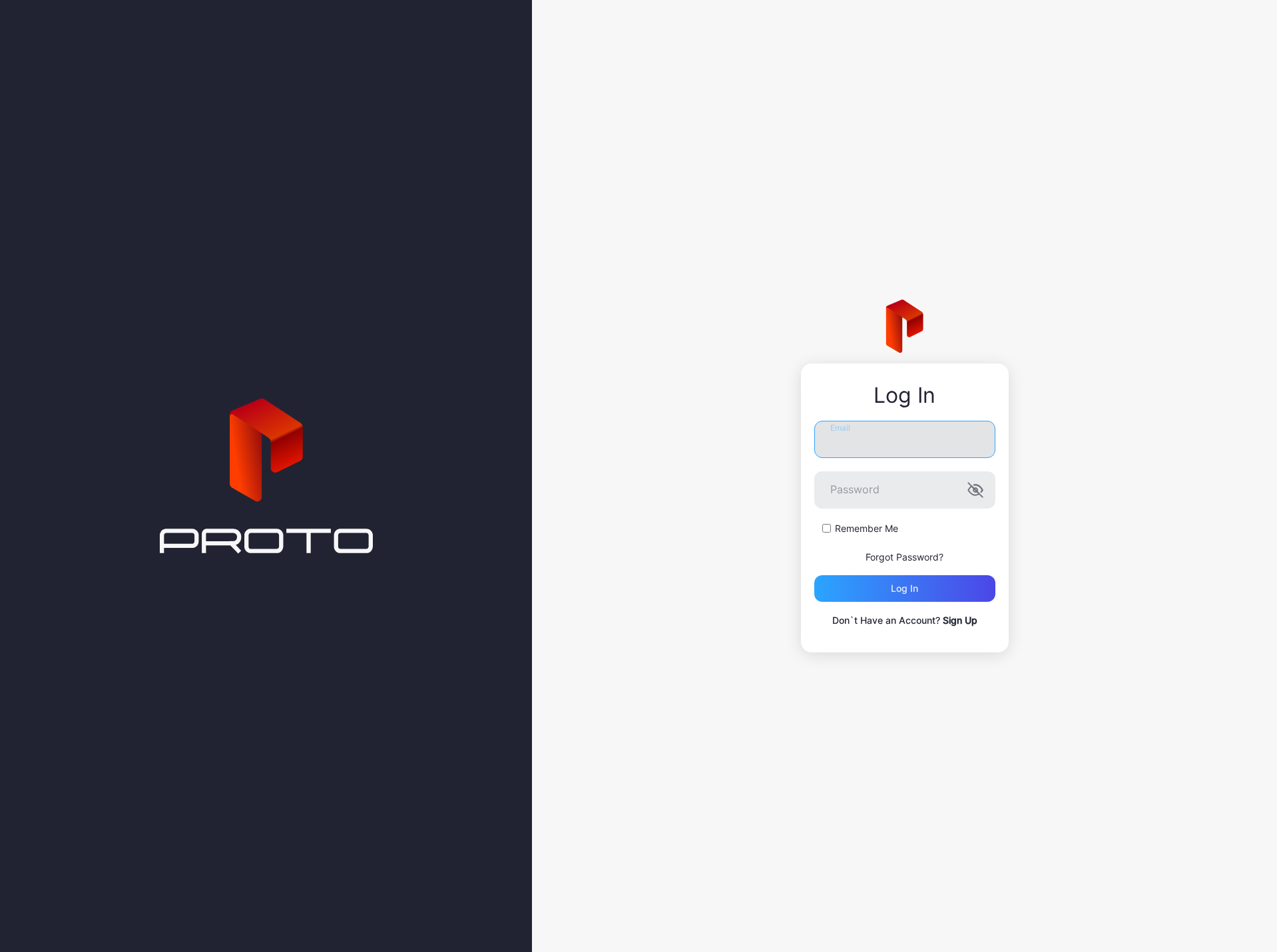 click on "Email" at bounding box center [905, 439] 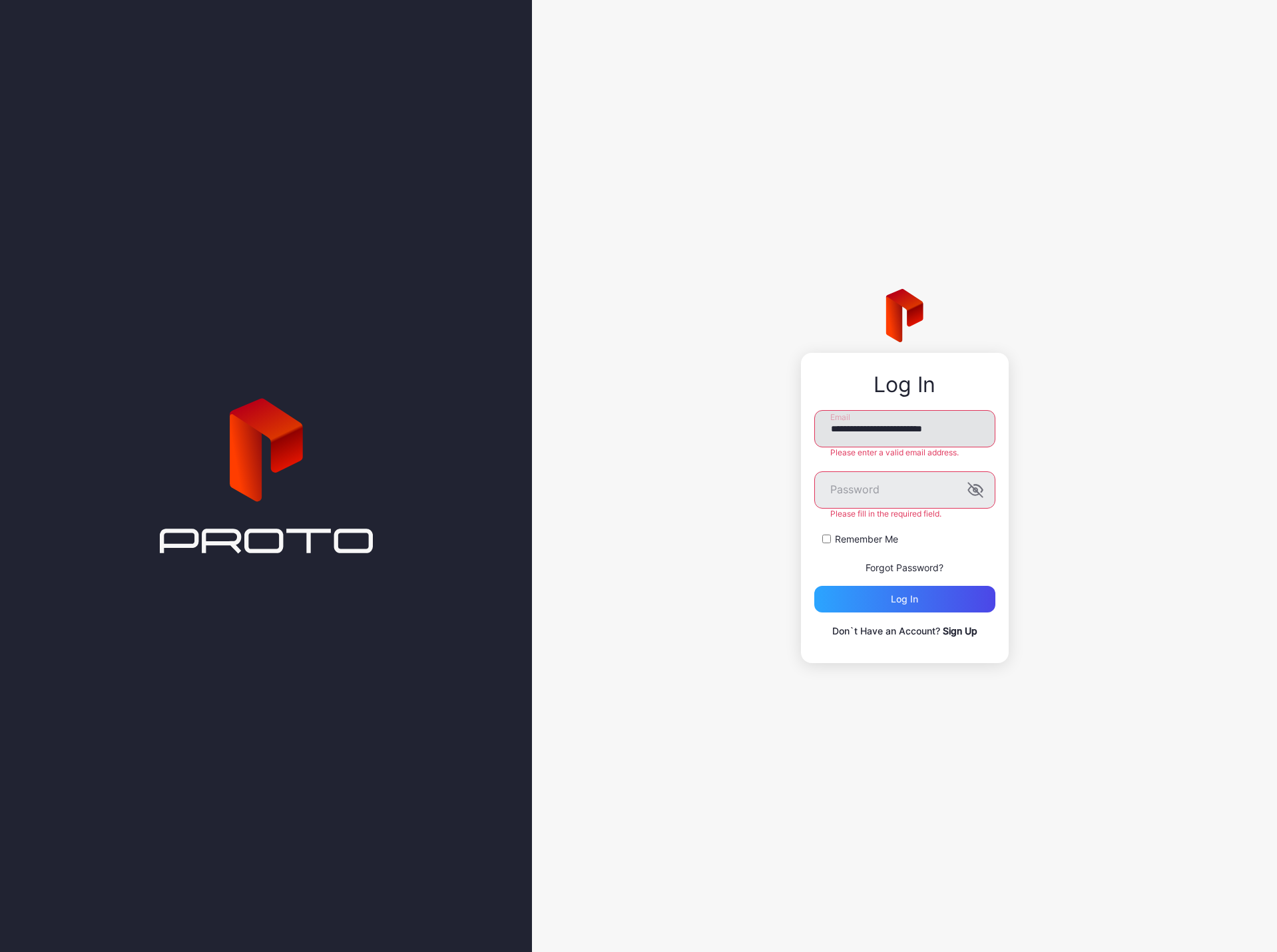 type on "**********" 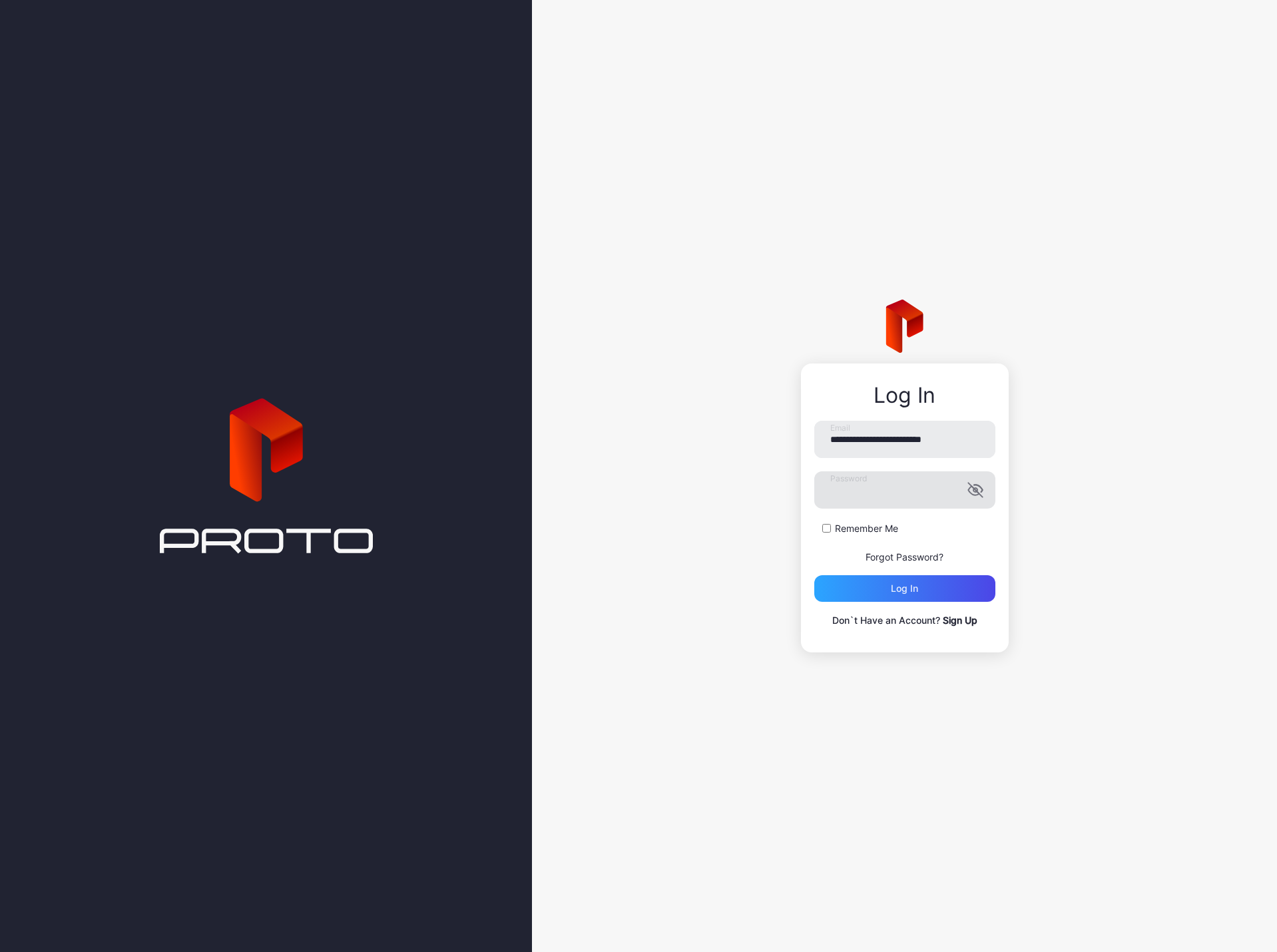 click at bounding box center [975, 490] 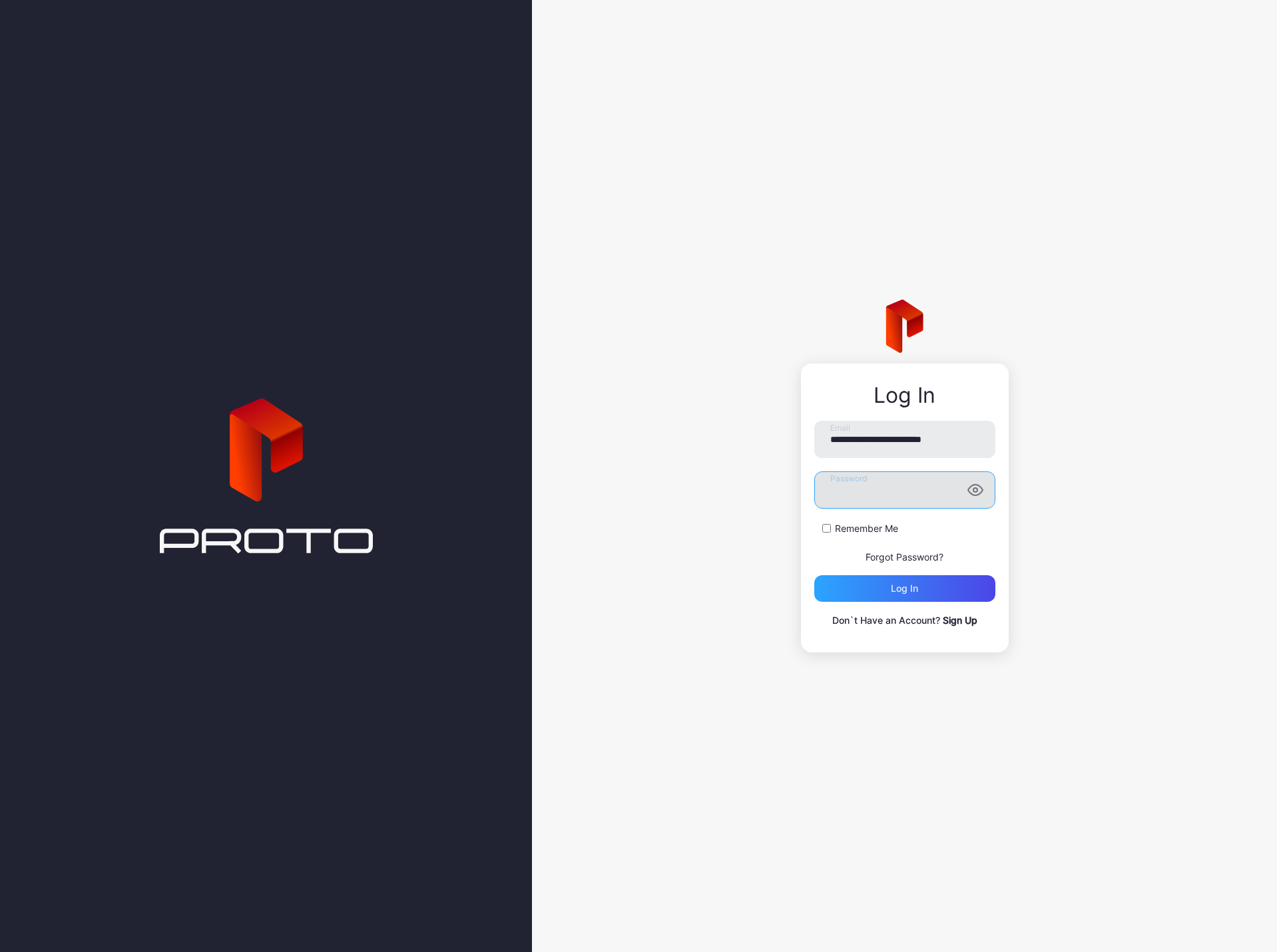 click on "**********" at bounding box center (904, 476) 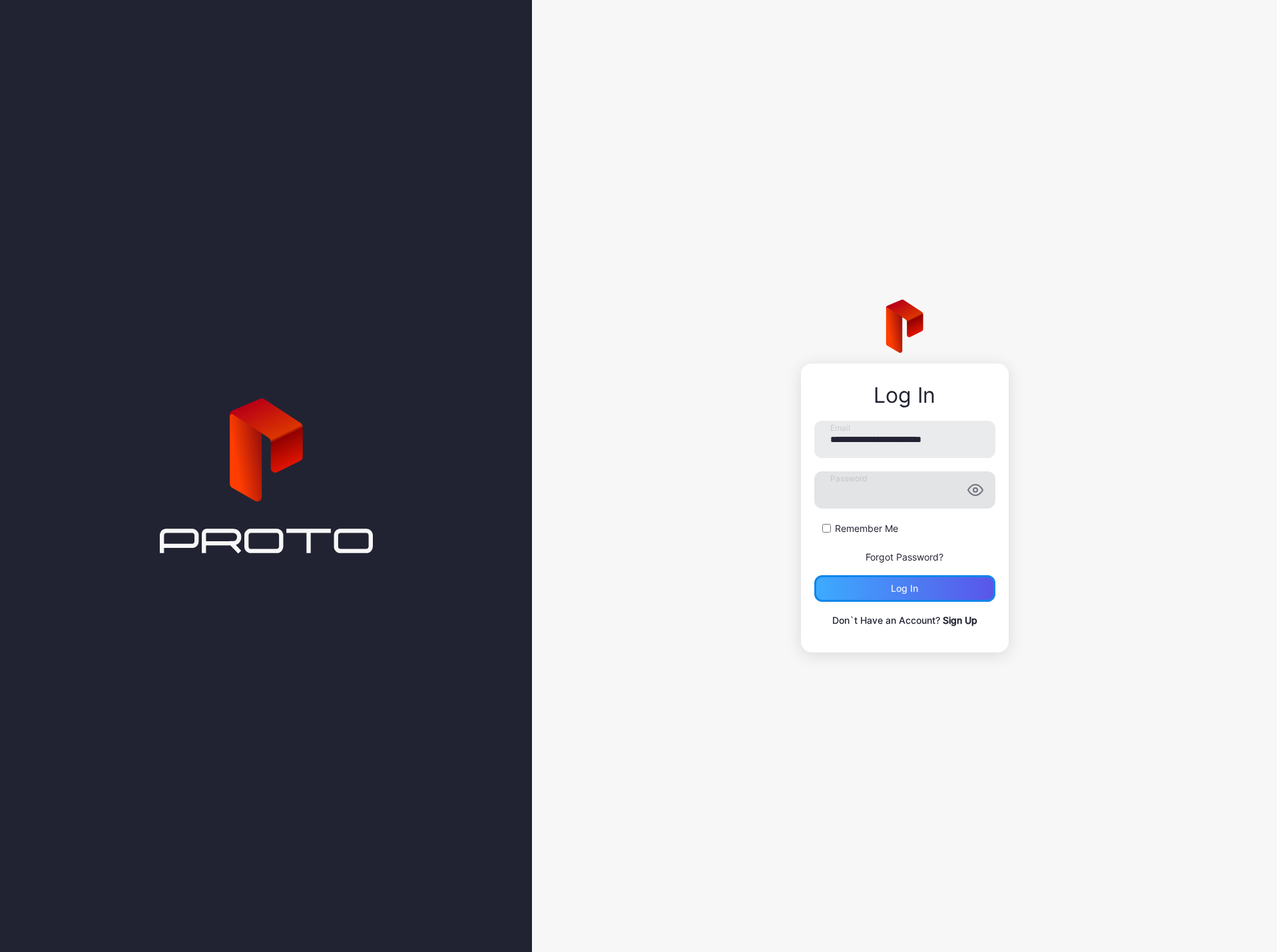 click on "Log in" at bounding box center [905, 589] 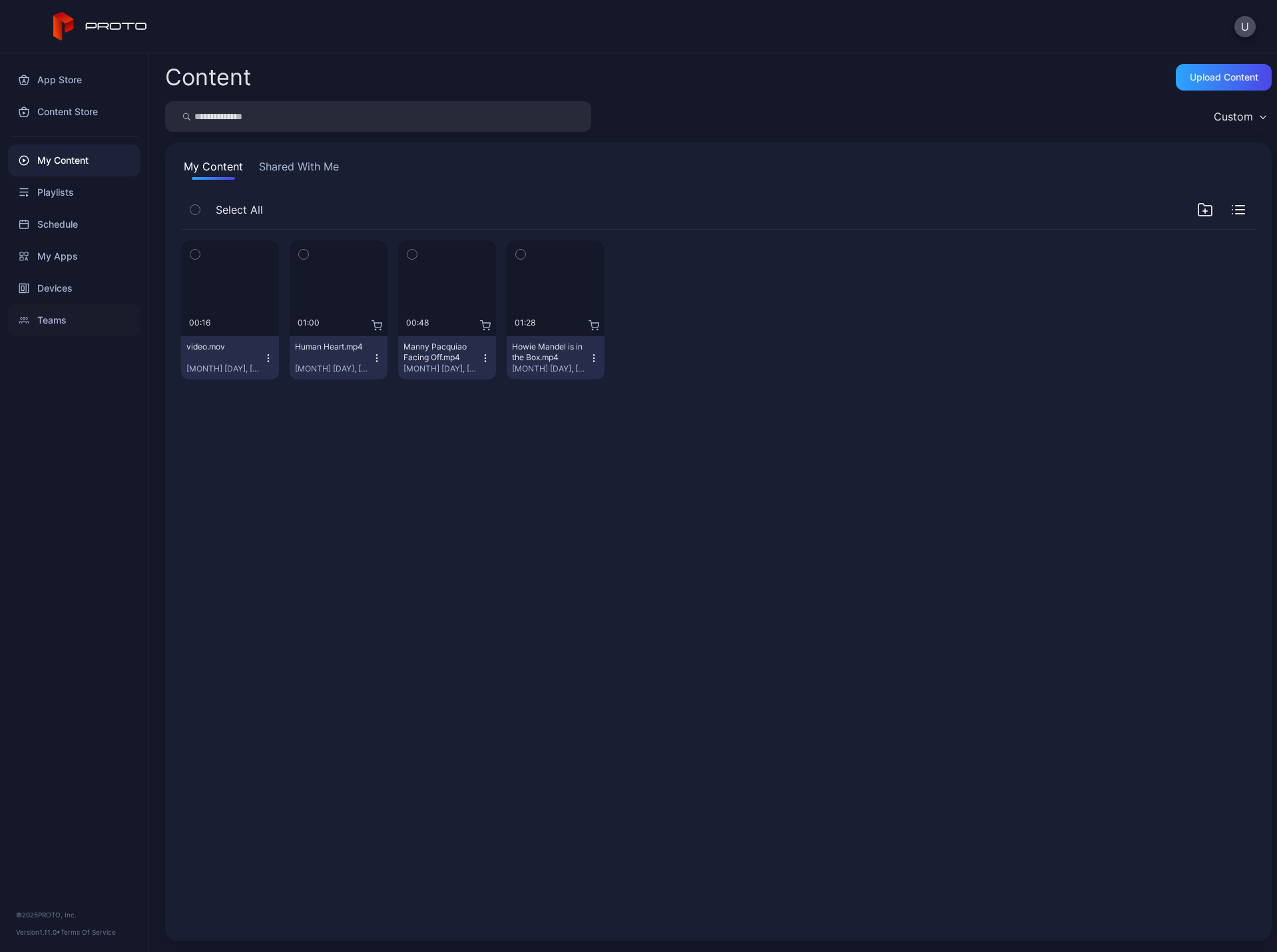 click on "Teams" at bounding box center [74, 320] 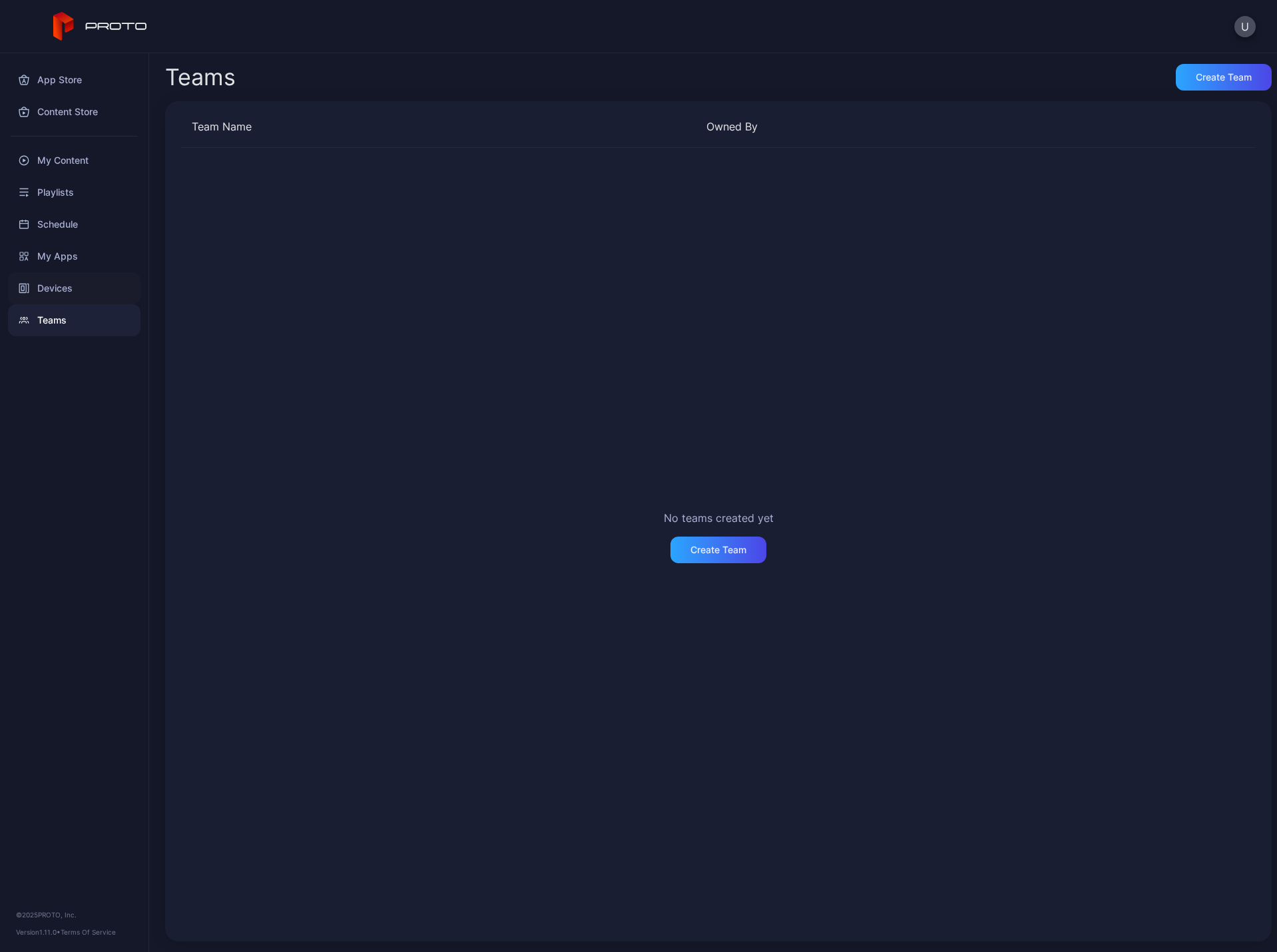 click on "Devices" at bounding box center (74, 288) 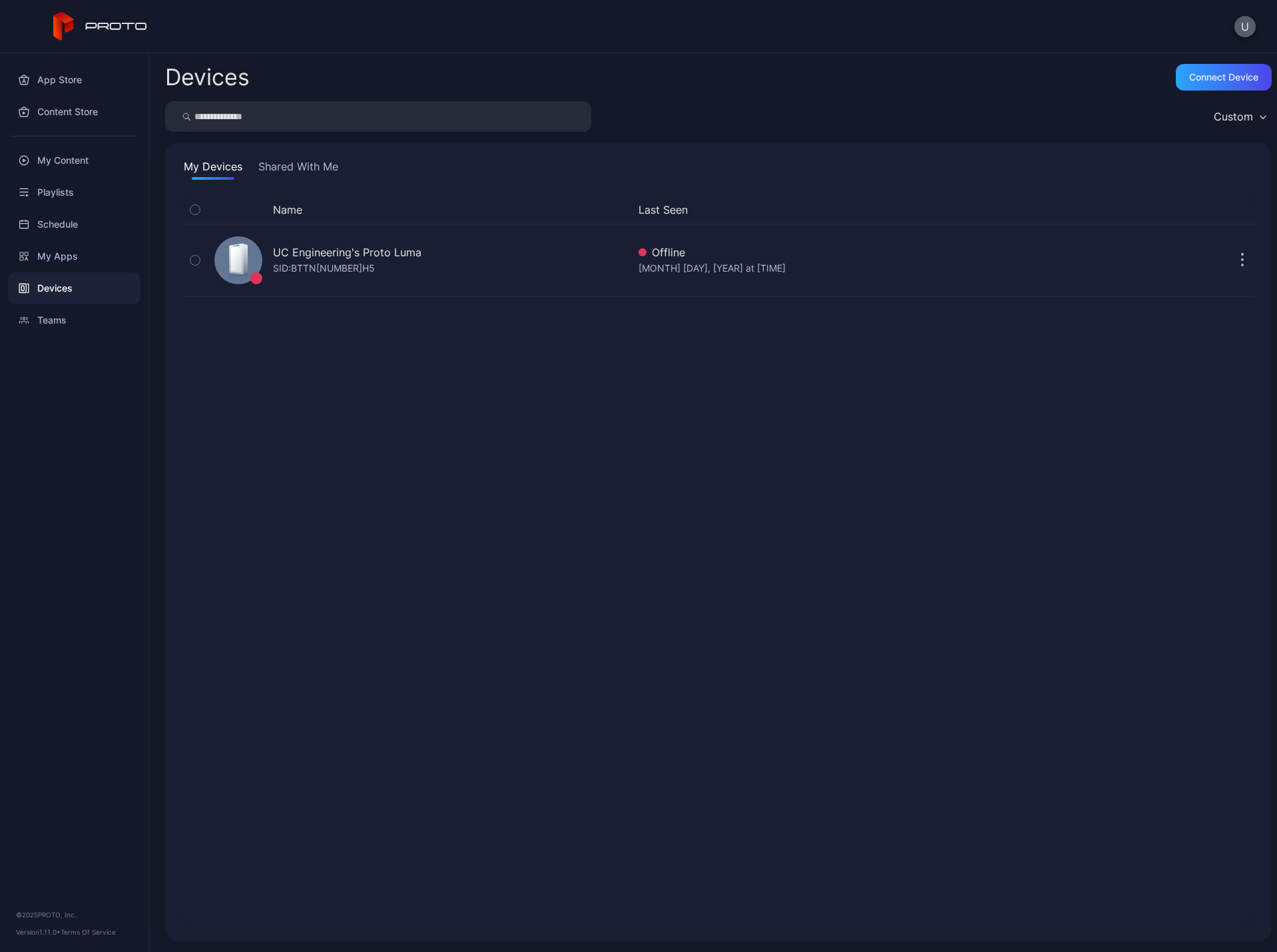 click on "U" at bounding box center (1245, 27) 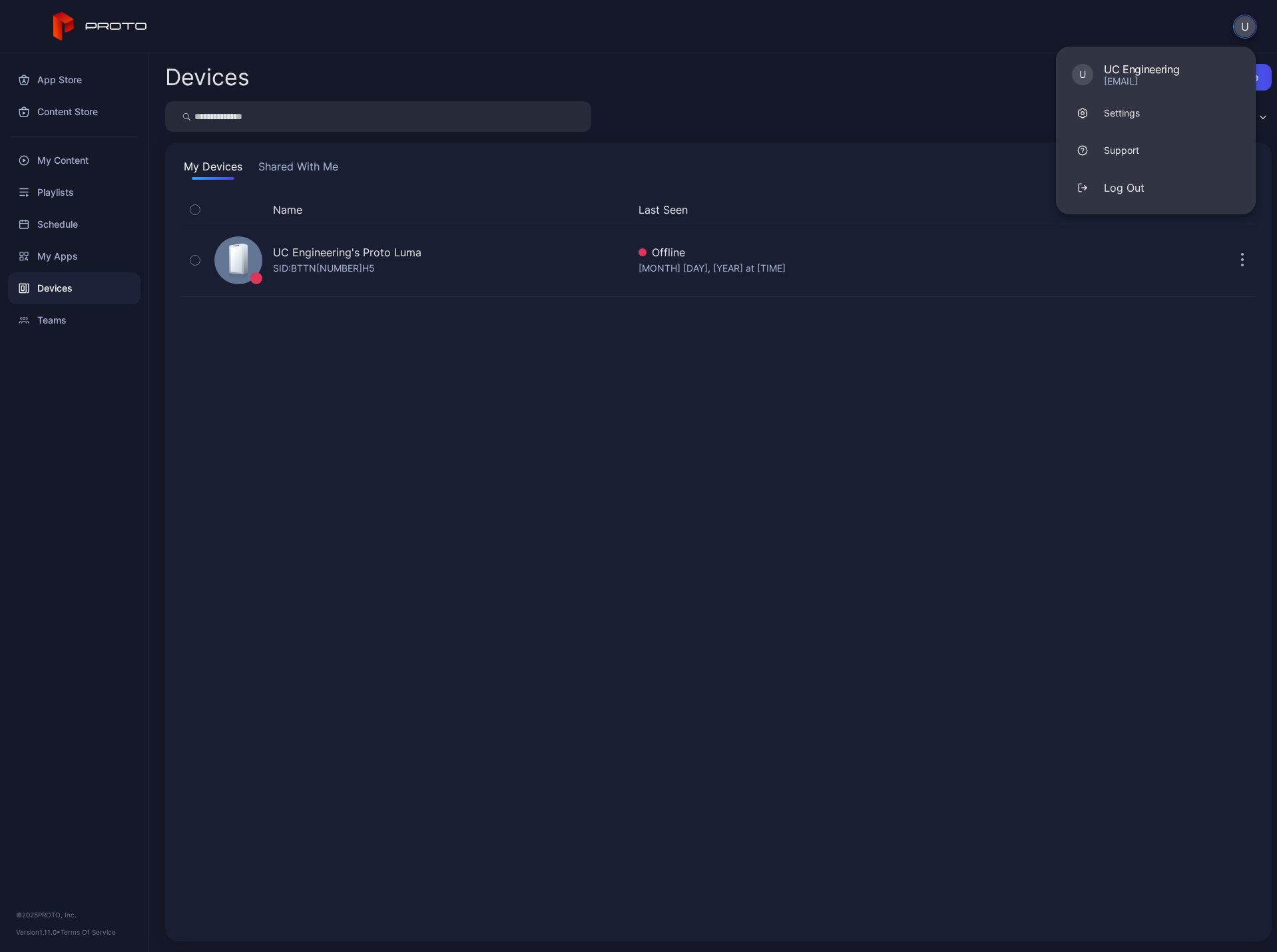 click on "Name Last Seen UC Engineering's Proto Luma SID: BTTN[NUMBER]H5 Offline [MONTH] [DAY], [YEAR] at [TIME]" at bounding box center (718, 561) 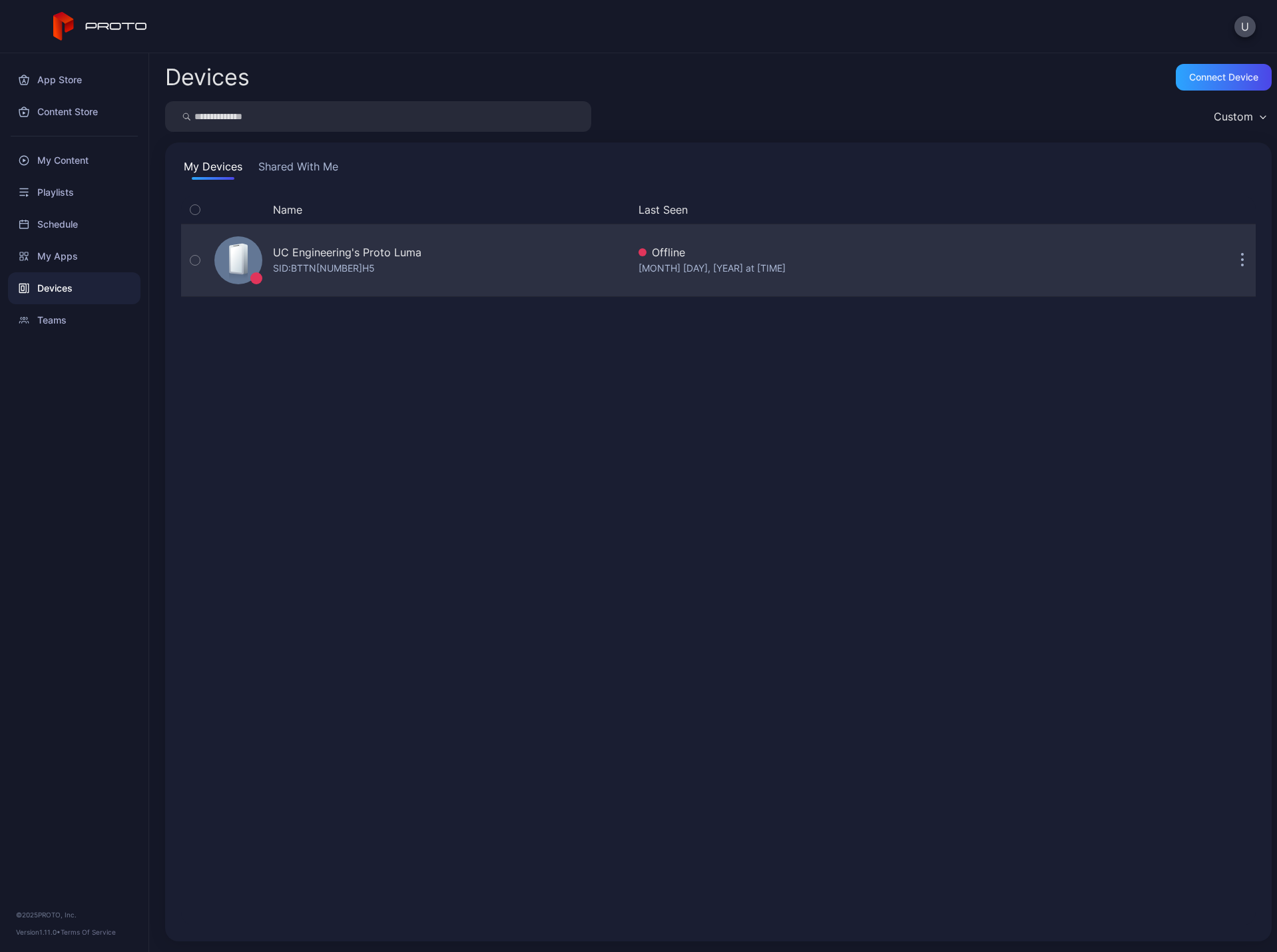 click at bounding box center (195, 260) 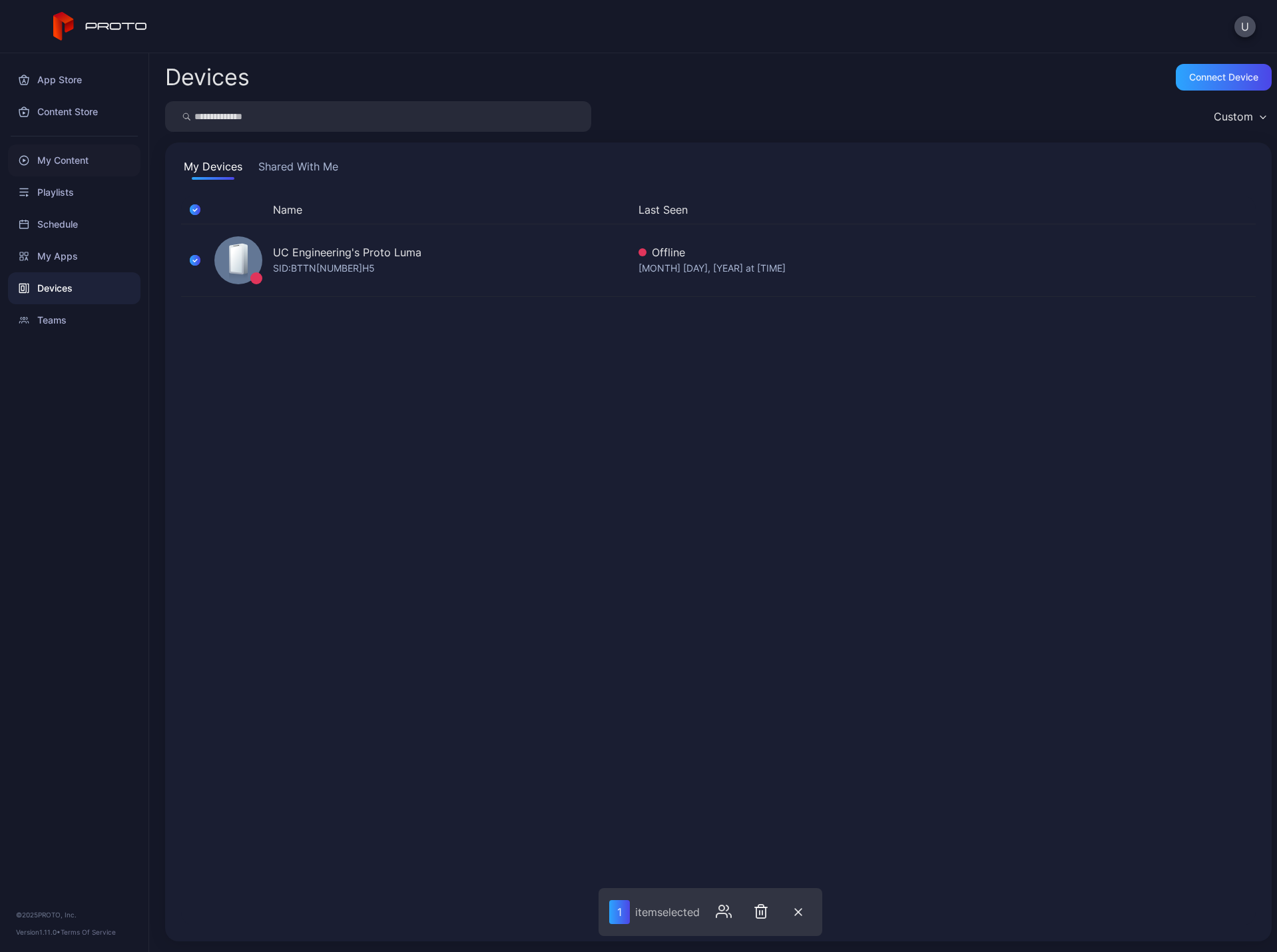 click on "My Content" at bounding box center (74, 160) 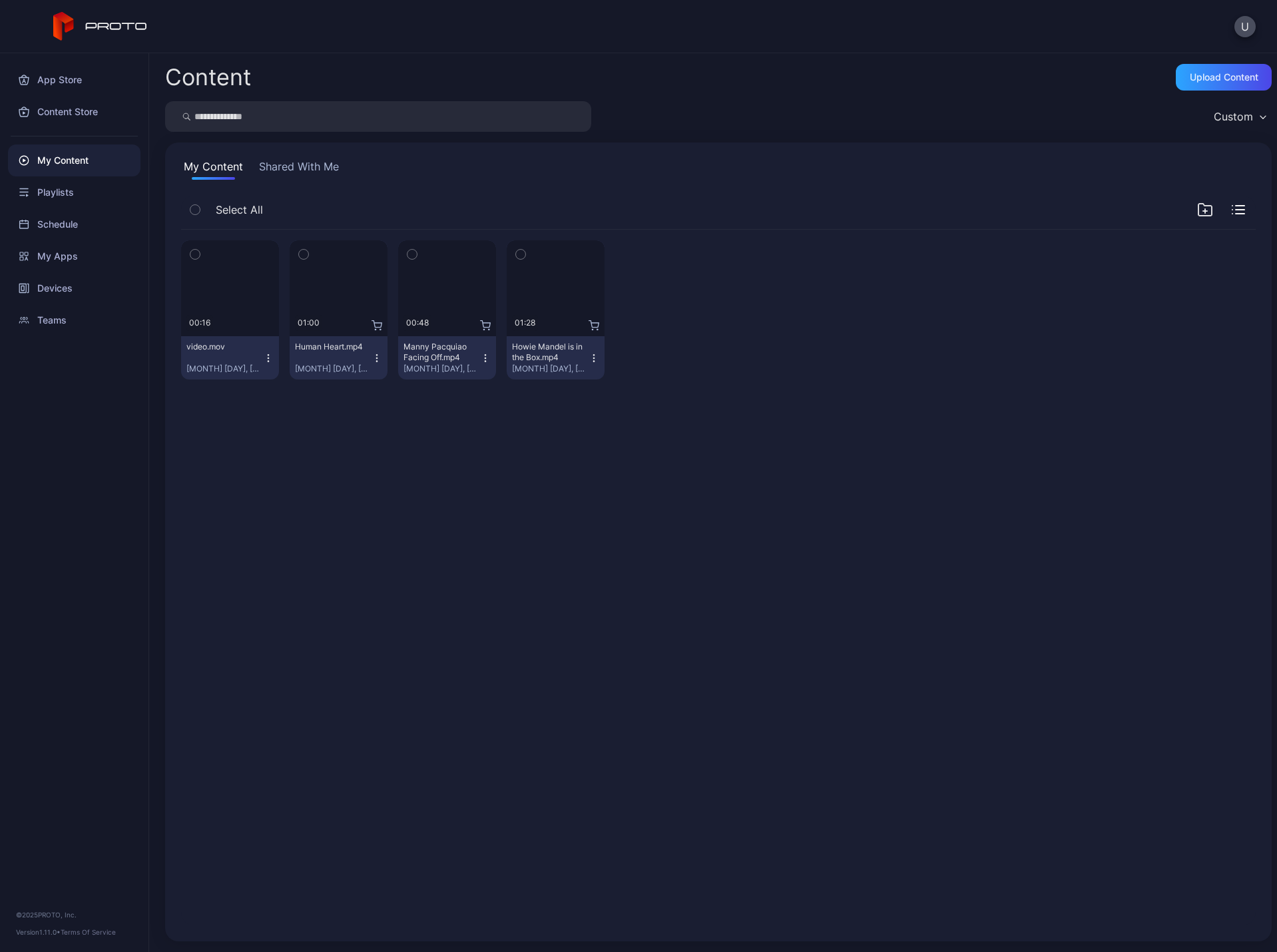 click on "Preview 00:16 video.mov [MONTH] [DAY], [YEAR] Preview 01:00 Human Heart.mp4 [MONTH] [DAY], [YEAR] Preview 00:48 Manny Pacquiao Facing Off.mp4 [MONTH] [DAY], [YEAR] Preview 01:28 Howie Mandel is in the Box.mp4 [MONTH] [DAY], [YEAR]" at bounding box center (718, 577) 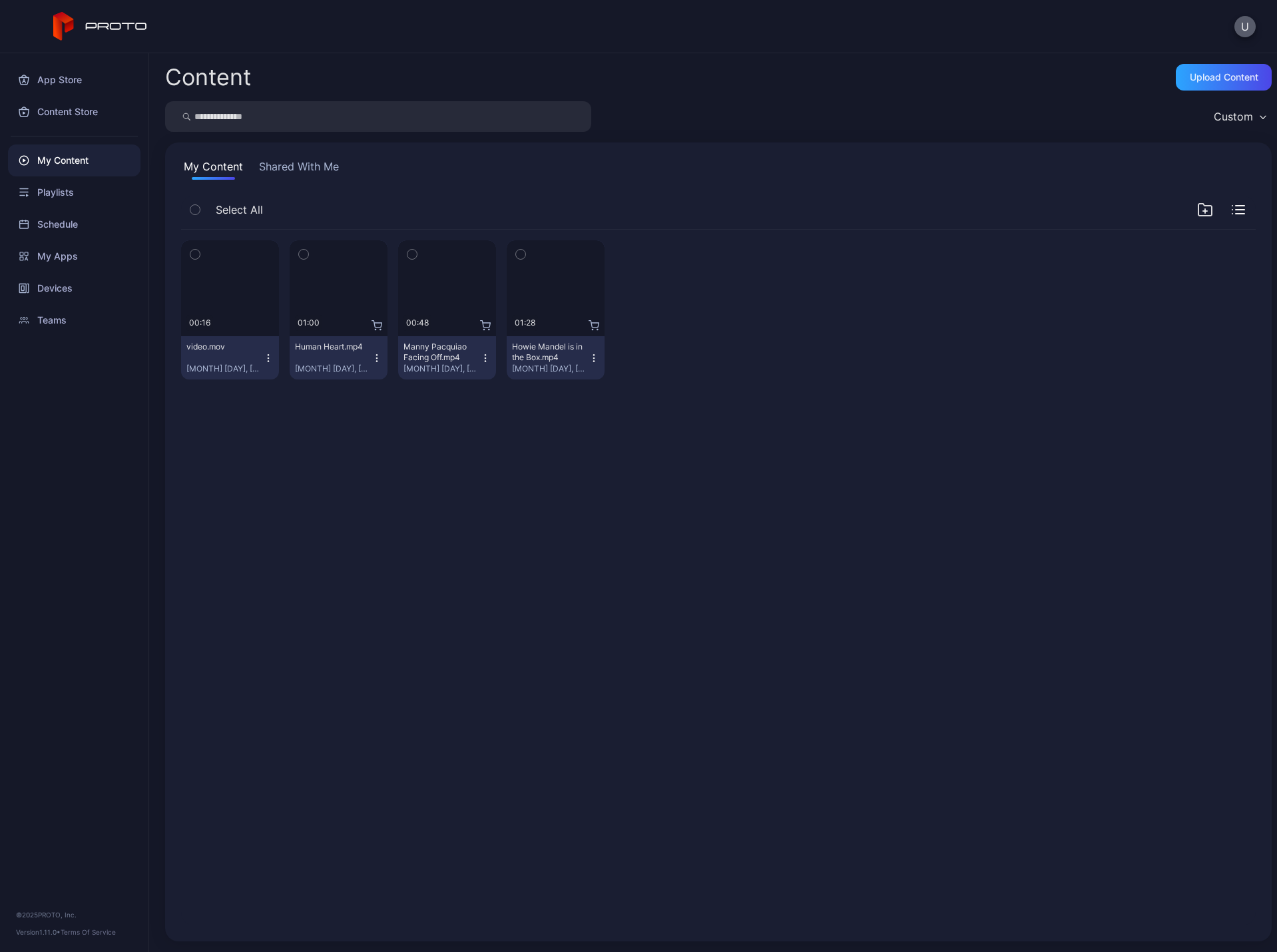 click on "U" at bounding box center (1245, 27) 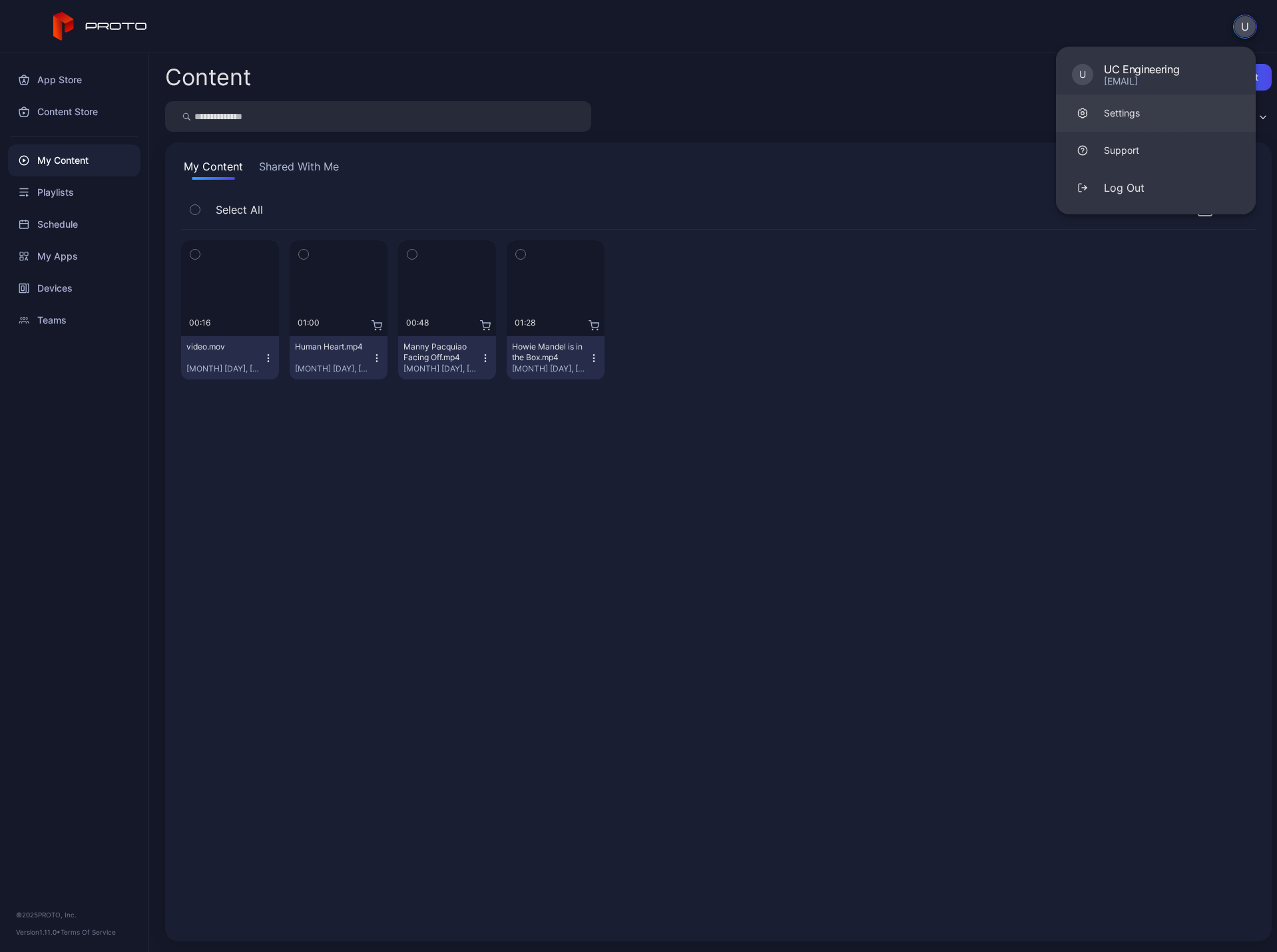 click on "Settings" at bounding box center [1142, 75] 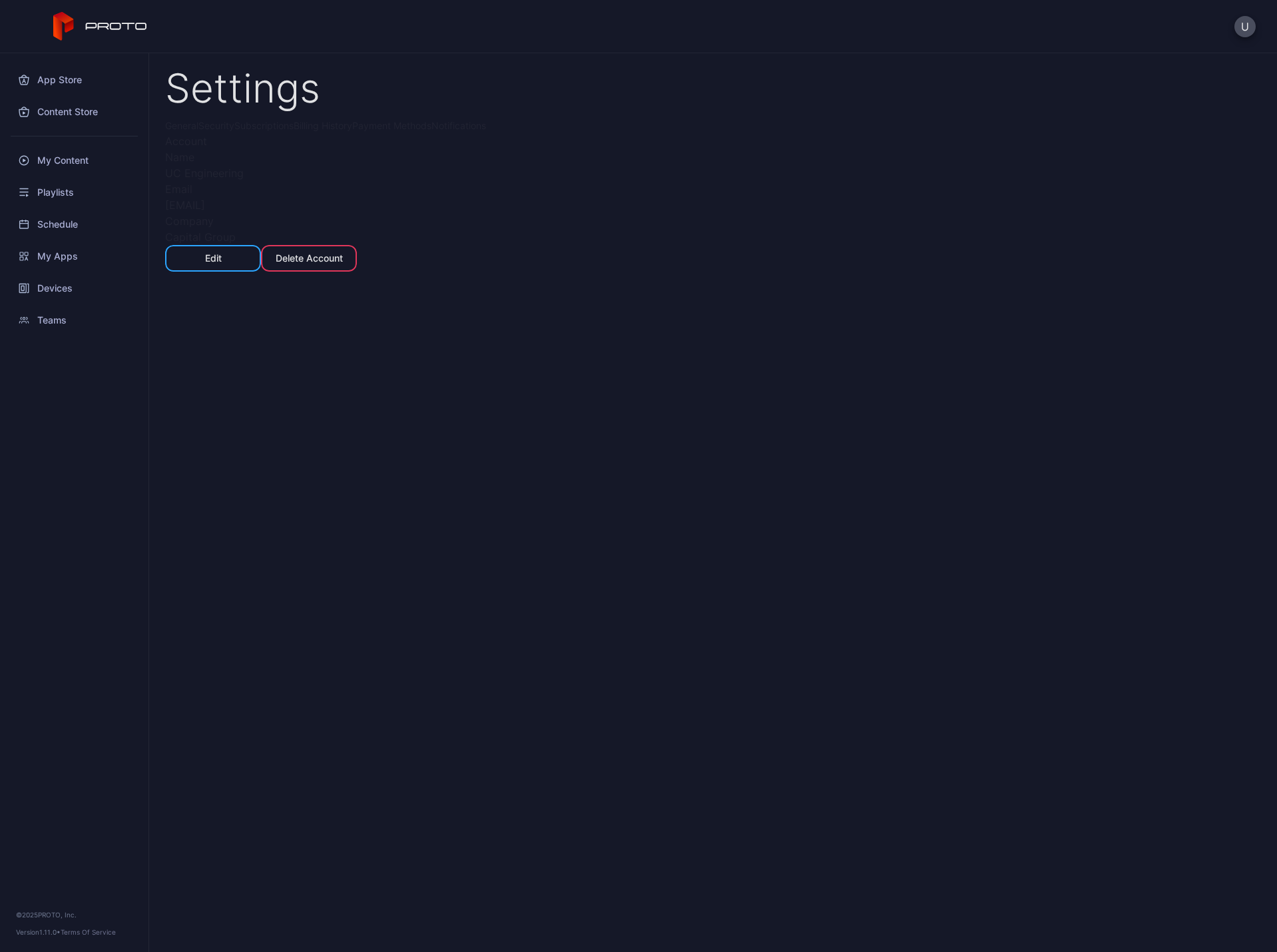 click on "Security" at bounding box center [216, 125] 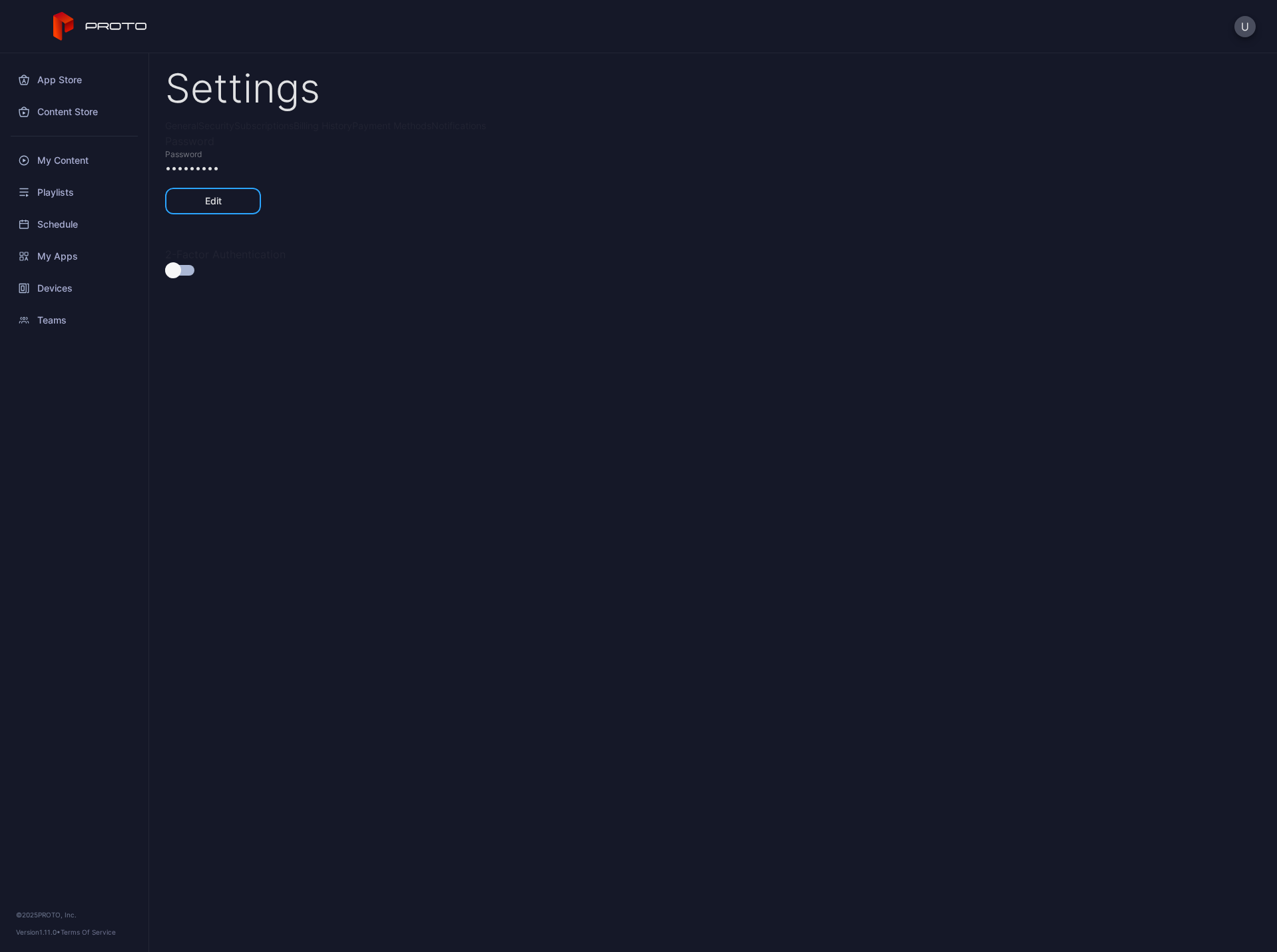 click on "Subscriptions" at bounding box center (264, 125) 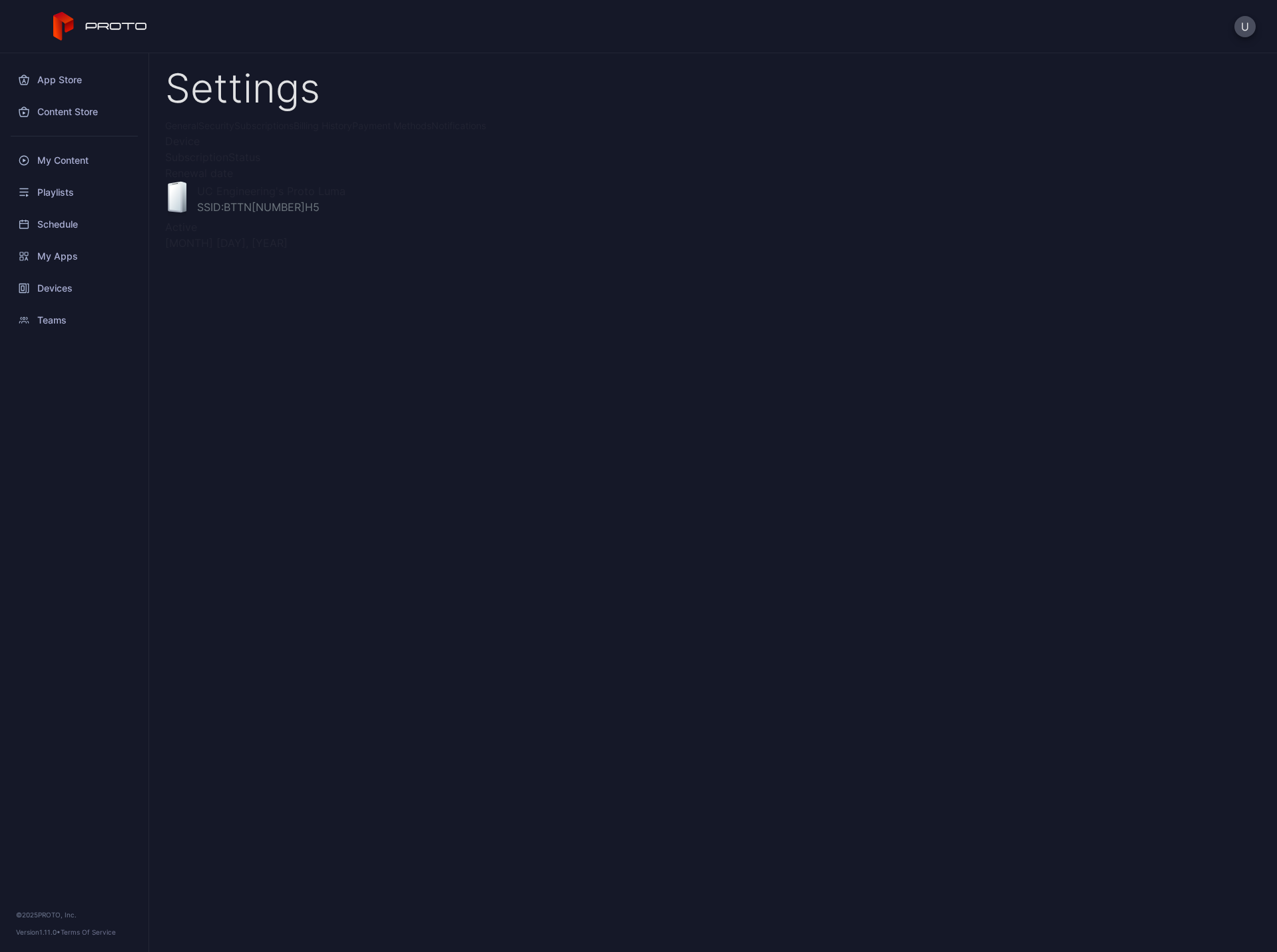 click on "Billing History" at bounding box center [323, 125] 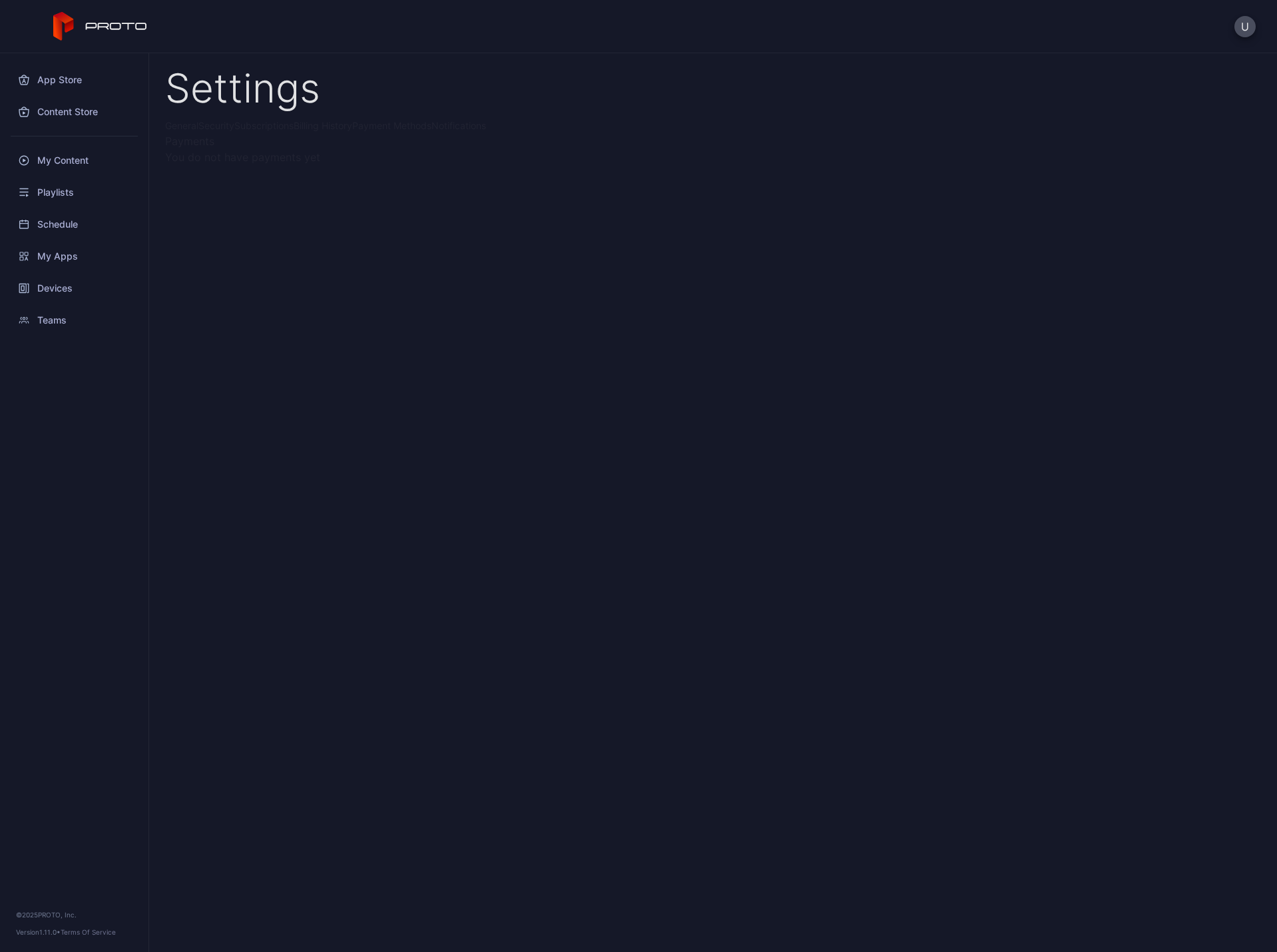 click on "Payment Methods" at bounding box center (391, 125) 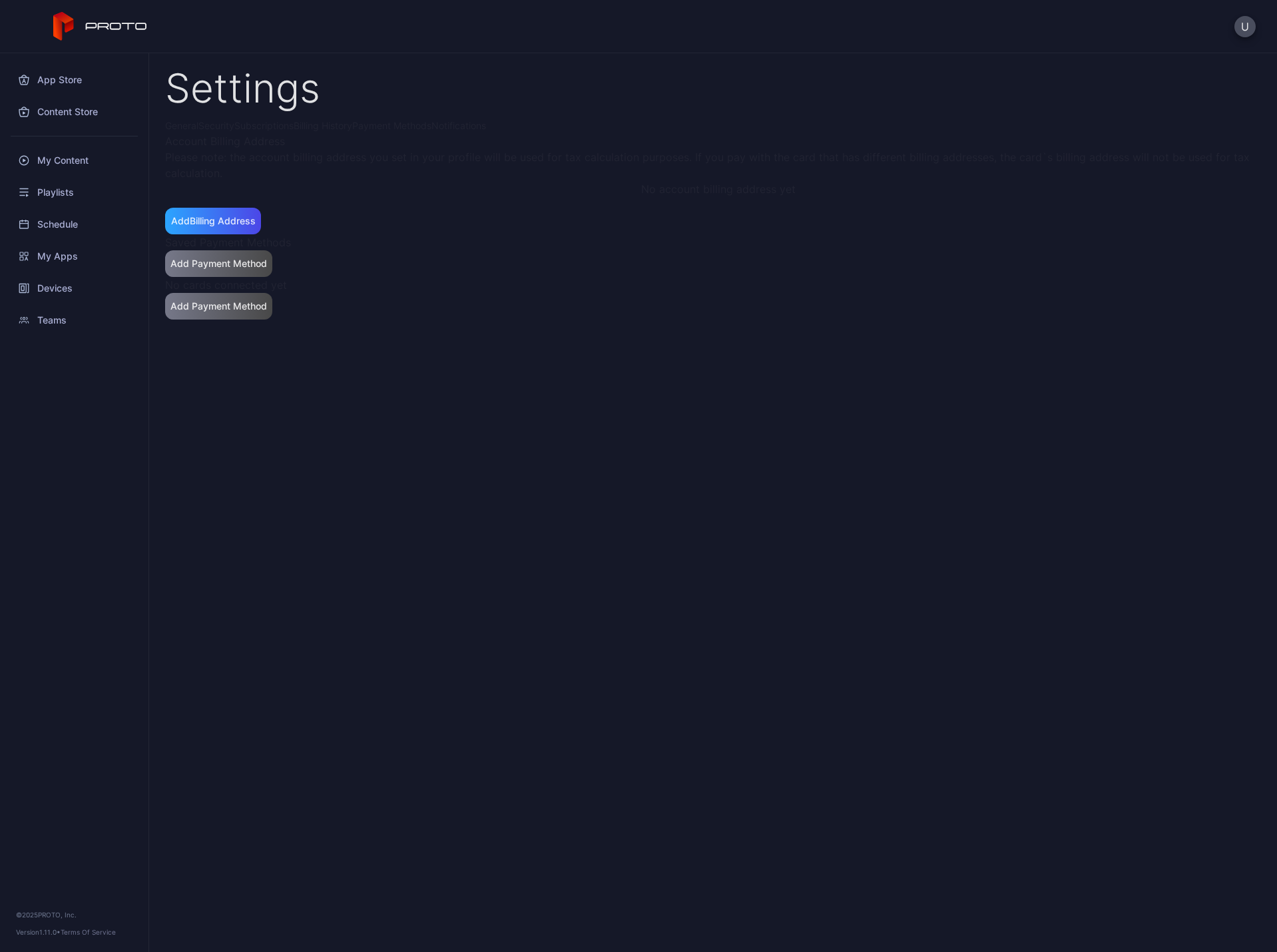 click on "Notifications" at bounding box center (459, 125) 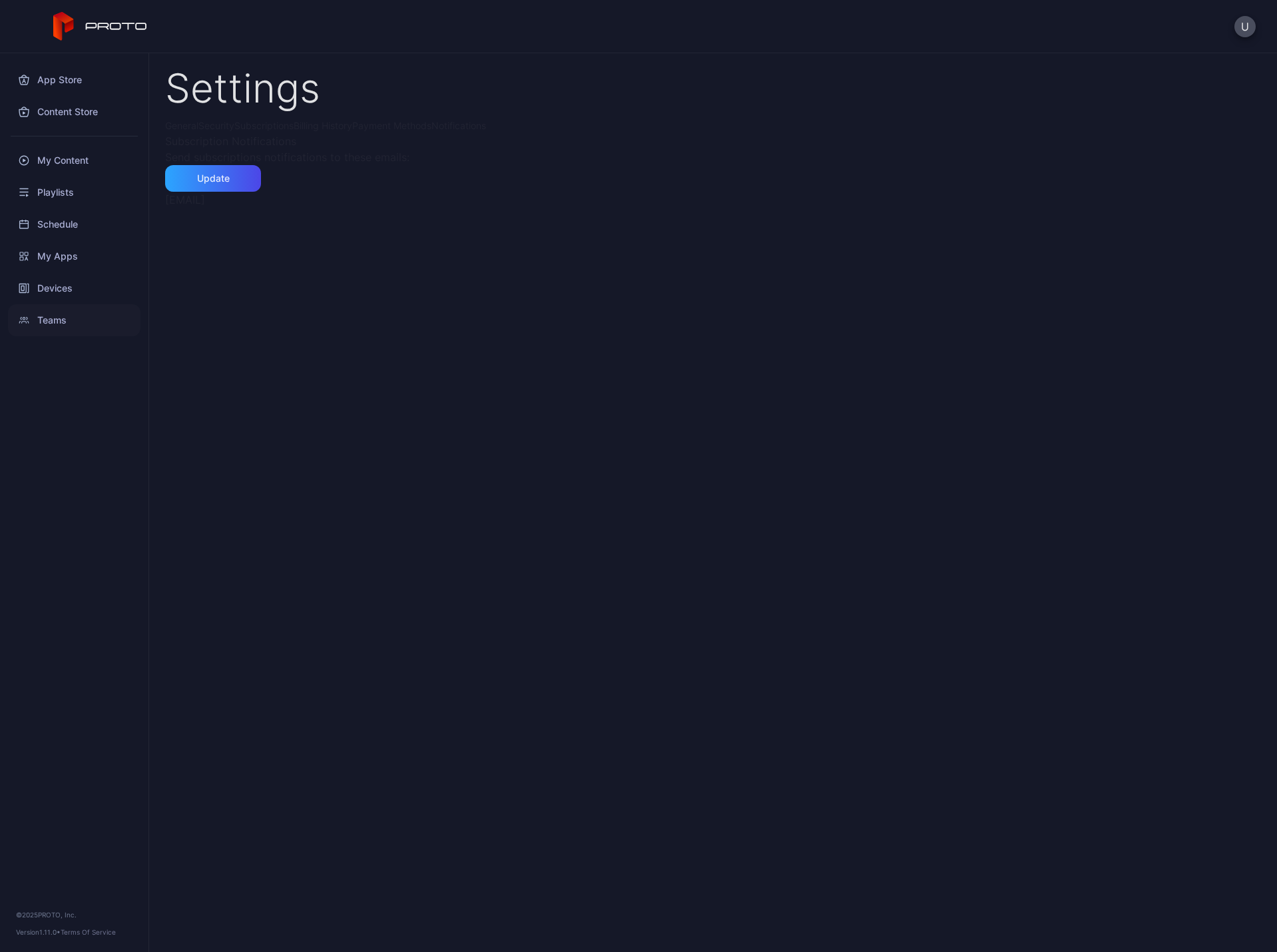 click on "Teams" at bounding box center [74, 320] 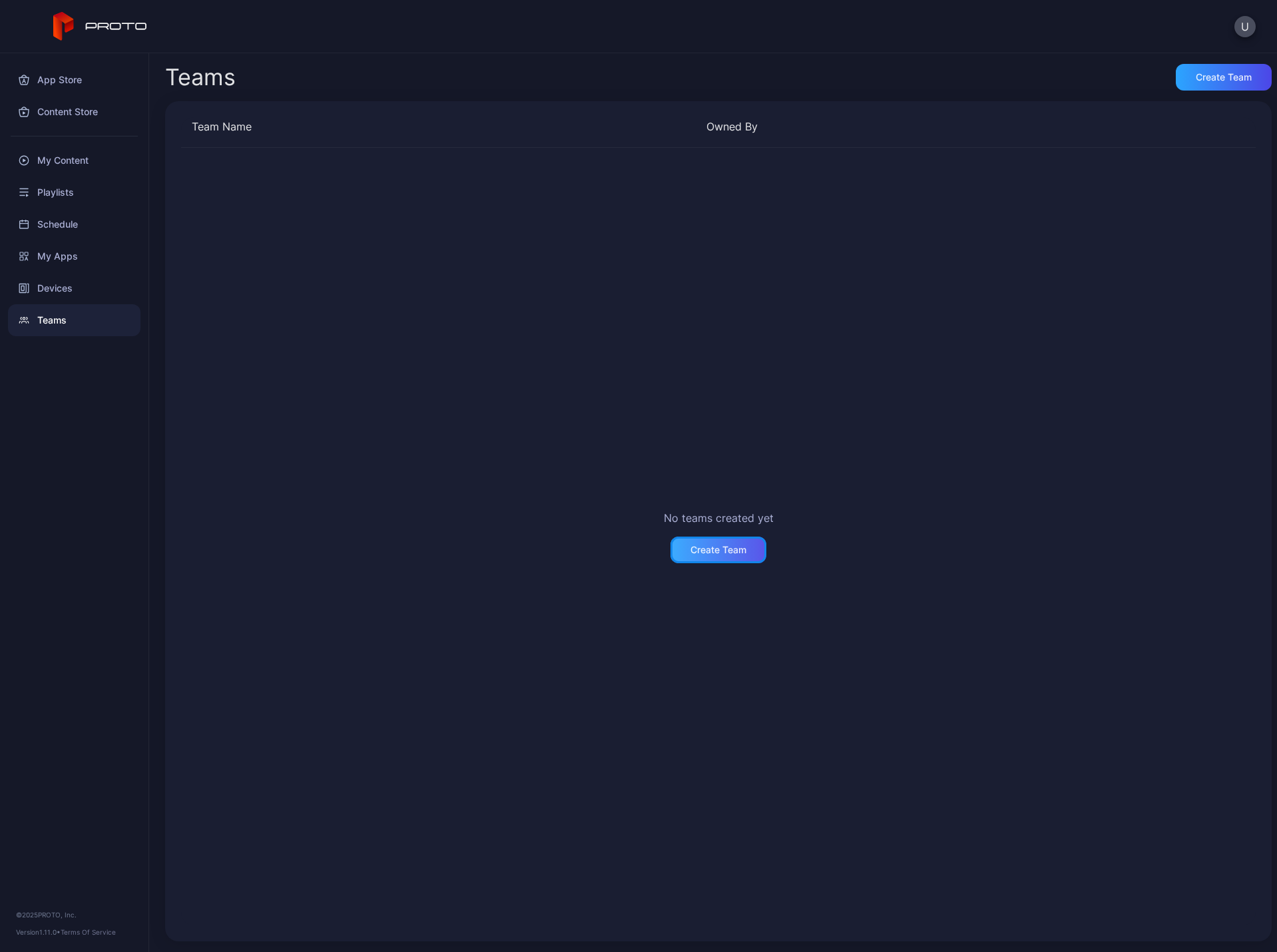 click on "Create Team" at bounding box center [718, 550] 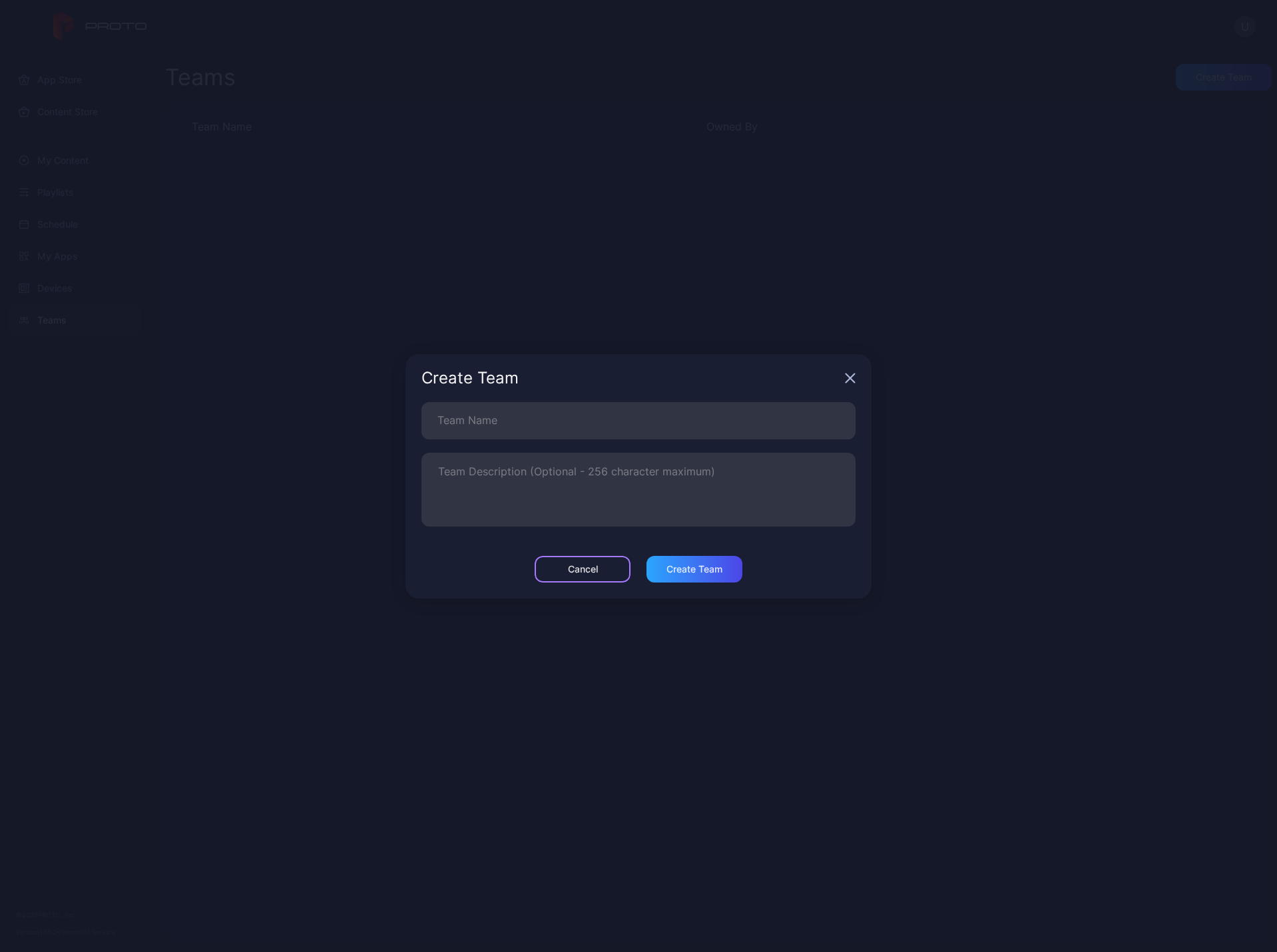 click on "Cancel" at bounding box center [583, 569] 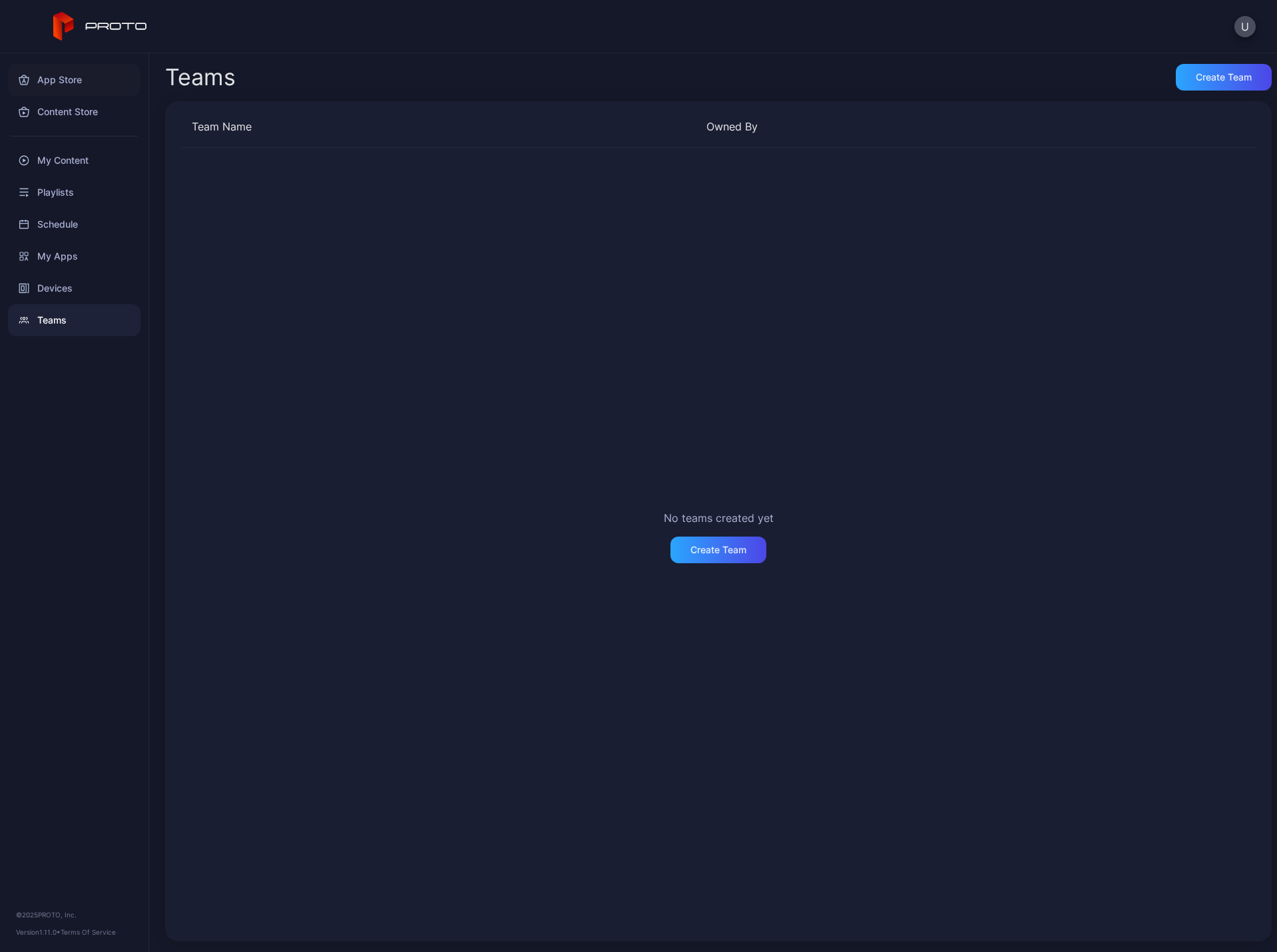 click on "App Store" at bounding box center [74, 80] 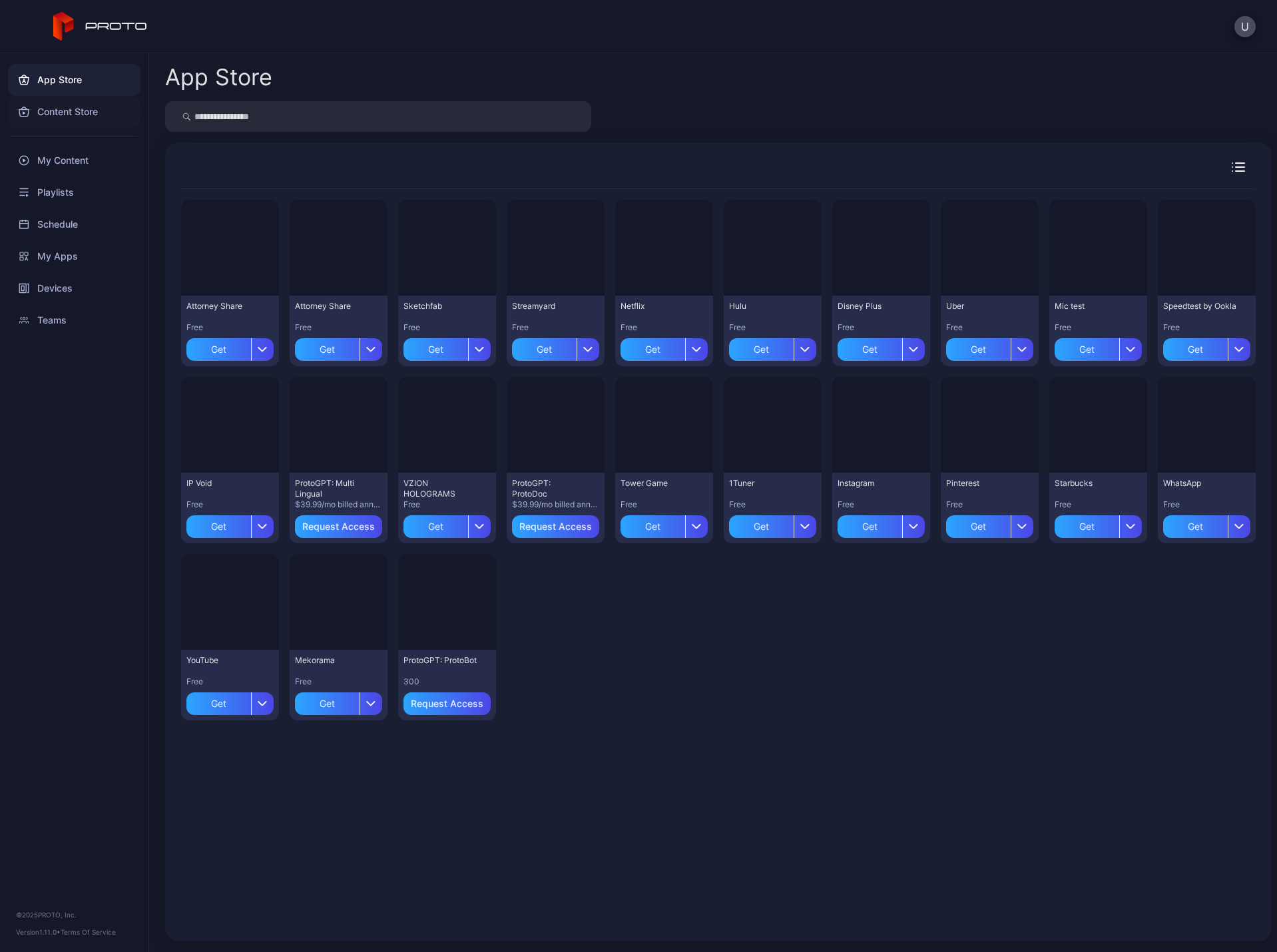 click on "Content Store" at bounding box center [74, 112] 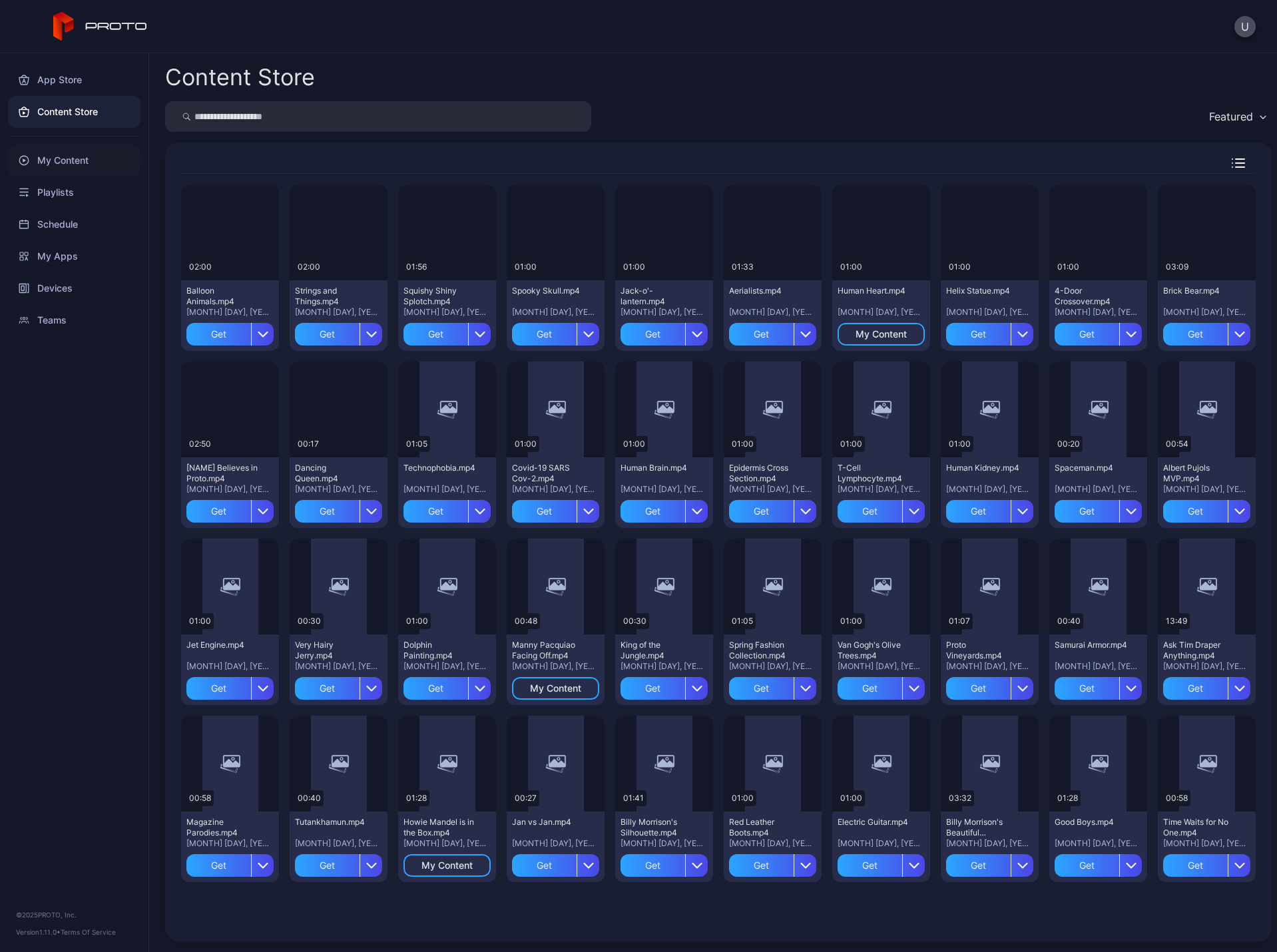 click on "My Content" at bounding box center [74, 160] 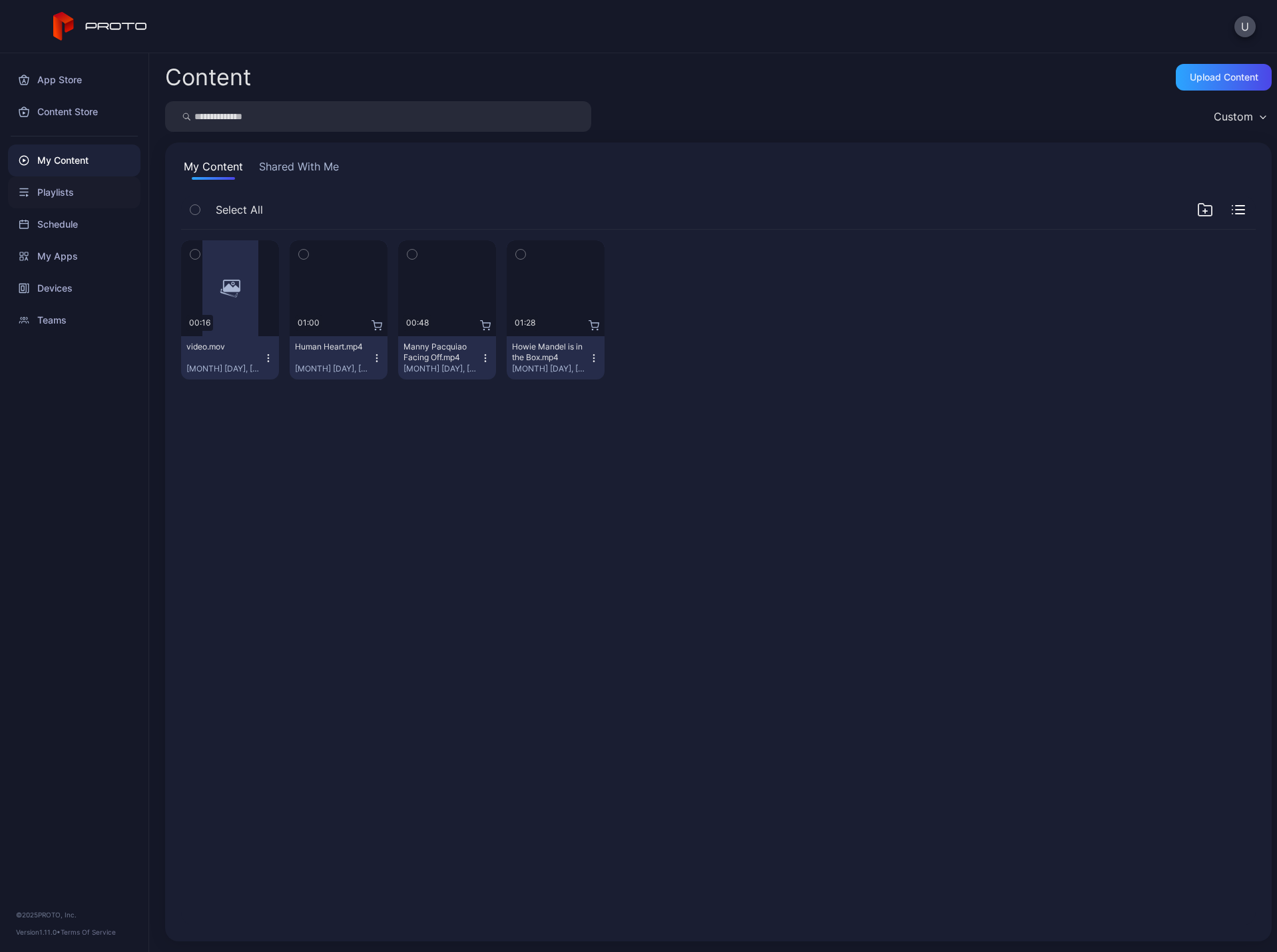 click on "Playlists" at bounding box center (74, 192) 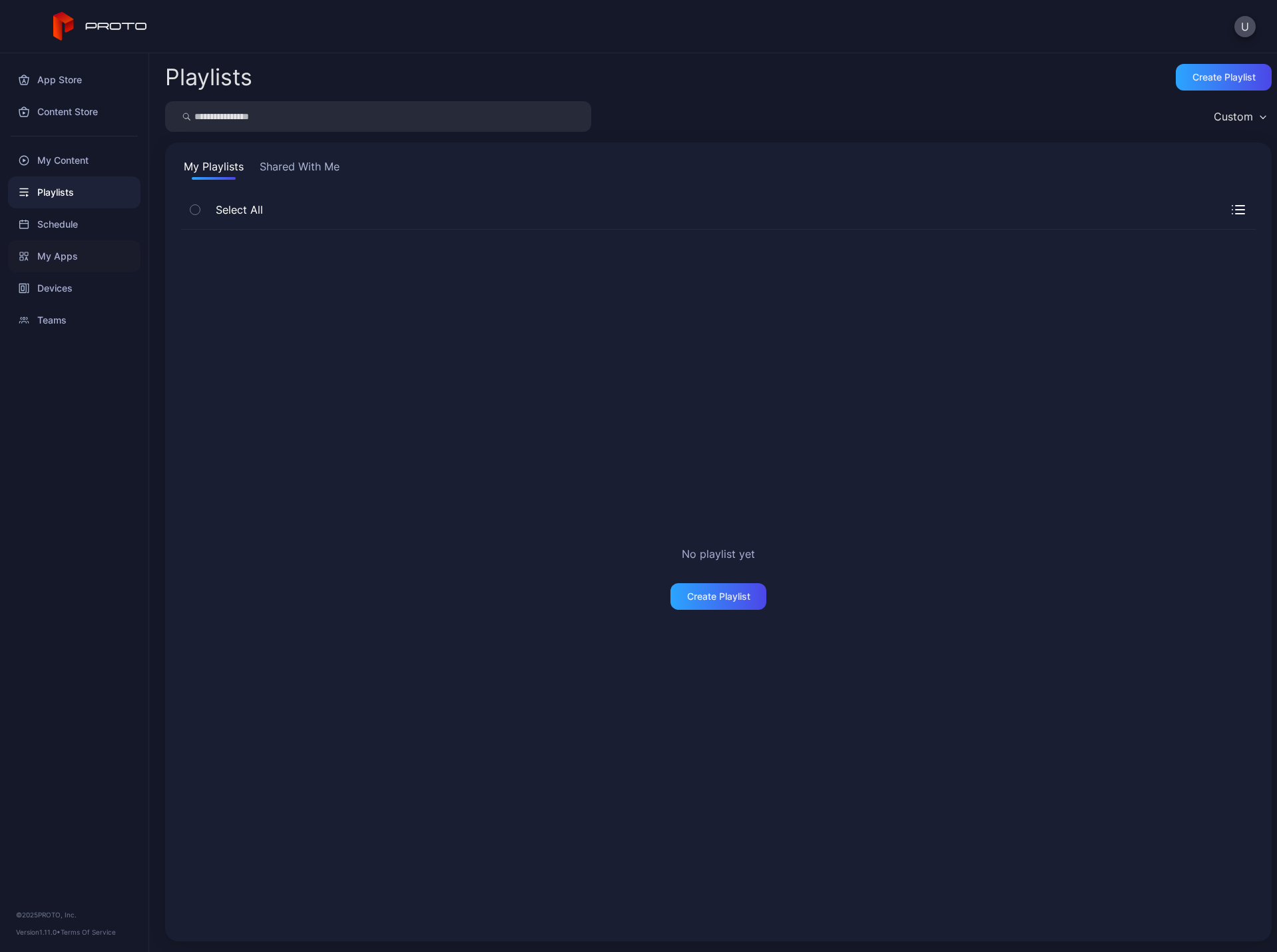 click on "My Apps" at bounding box center (74, 256) 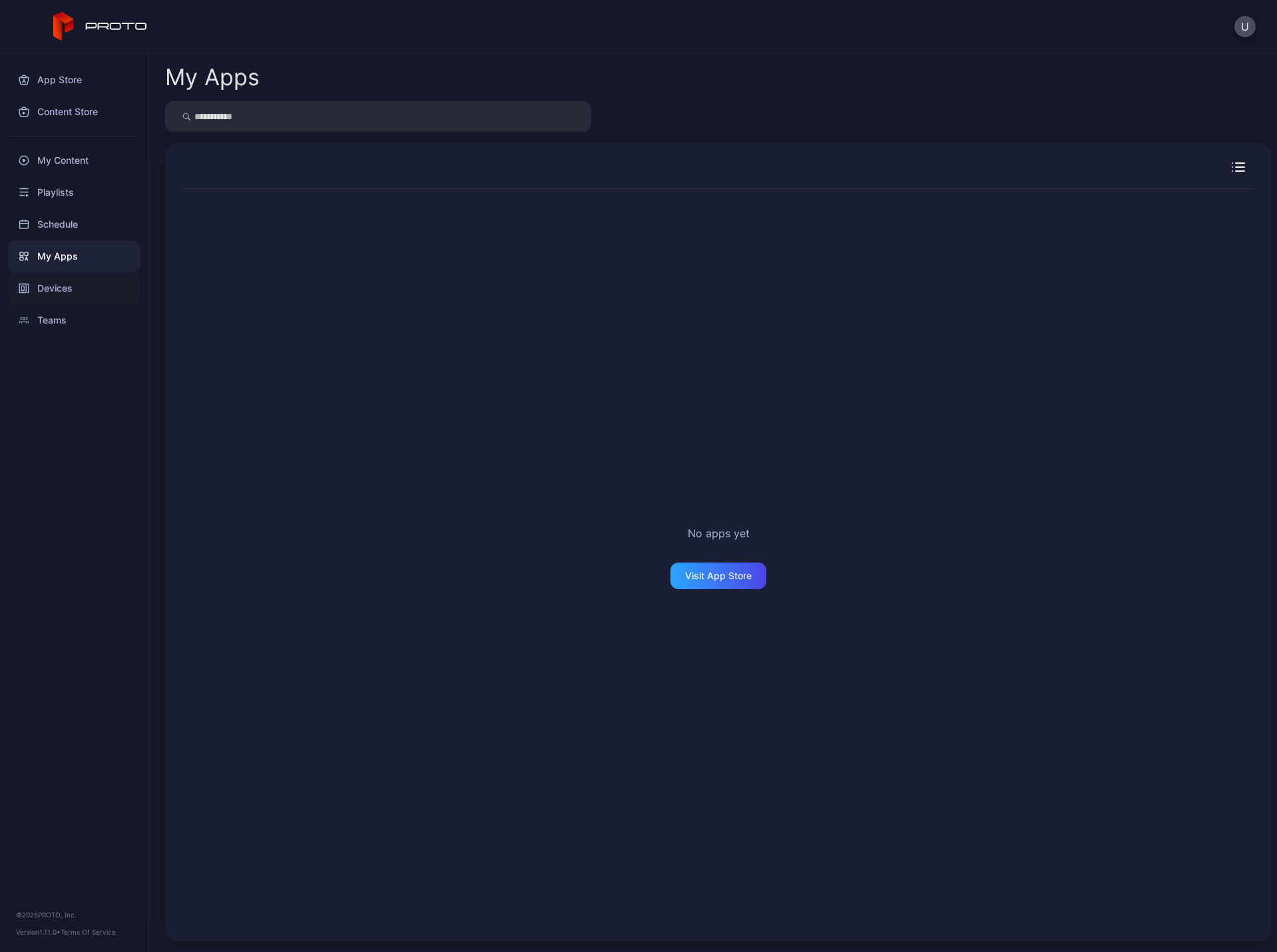 click on "Devices" at bounding box center [74, 288] 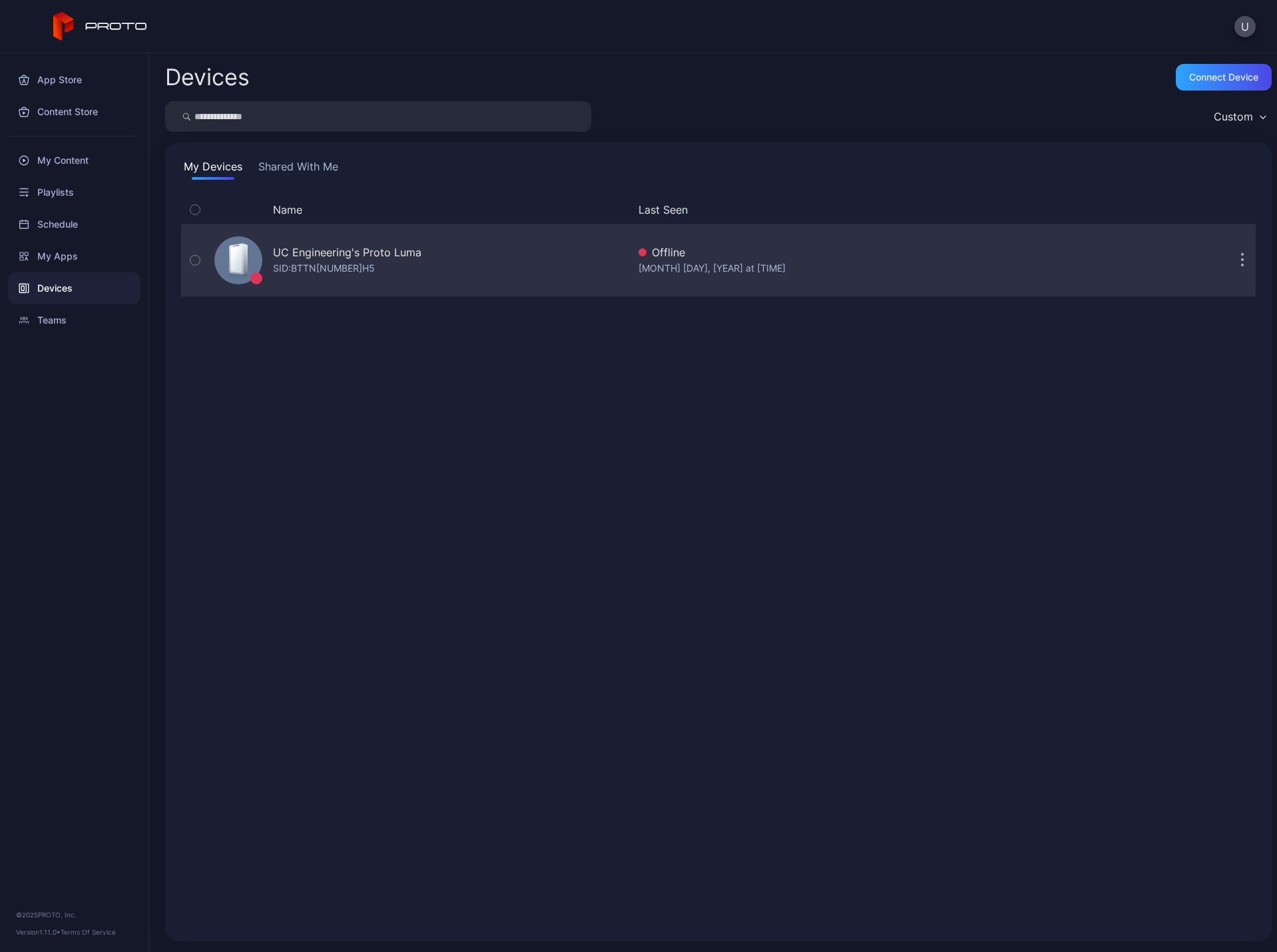 click on "UC Engineering's Proto Luma" at bounding box center (347, 252) 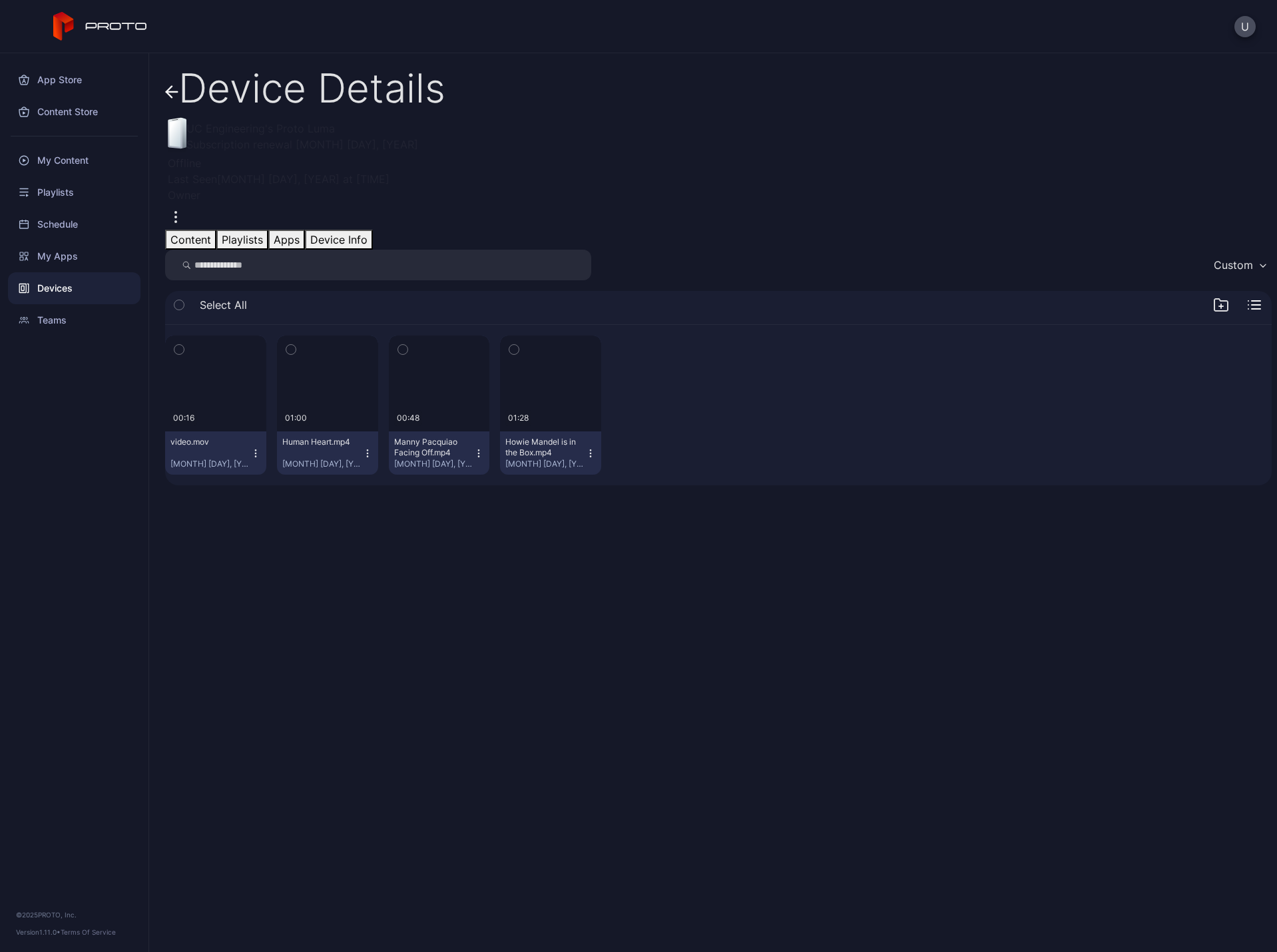 click on "Owner" at bounding box center [718, 195] 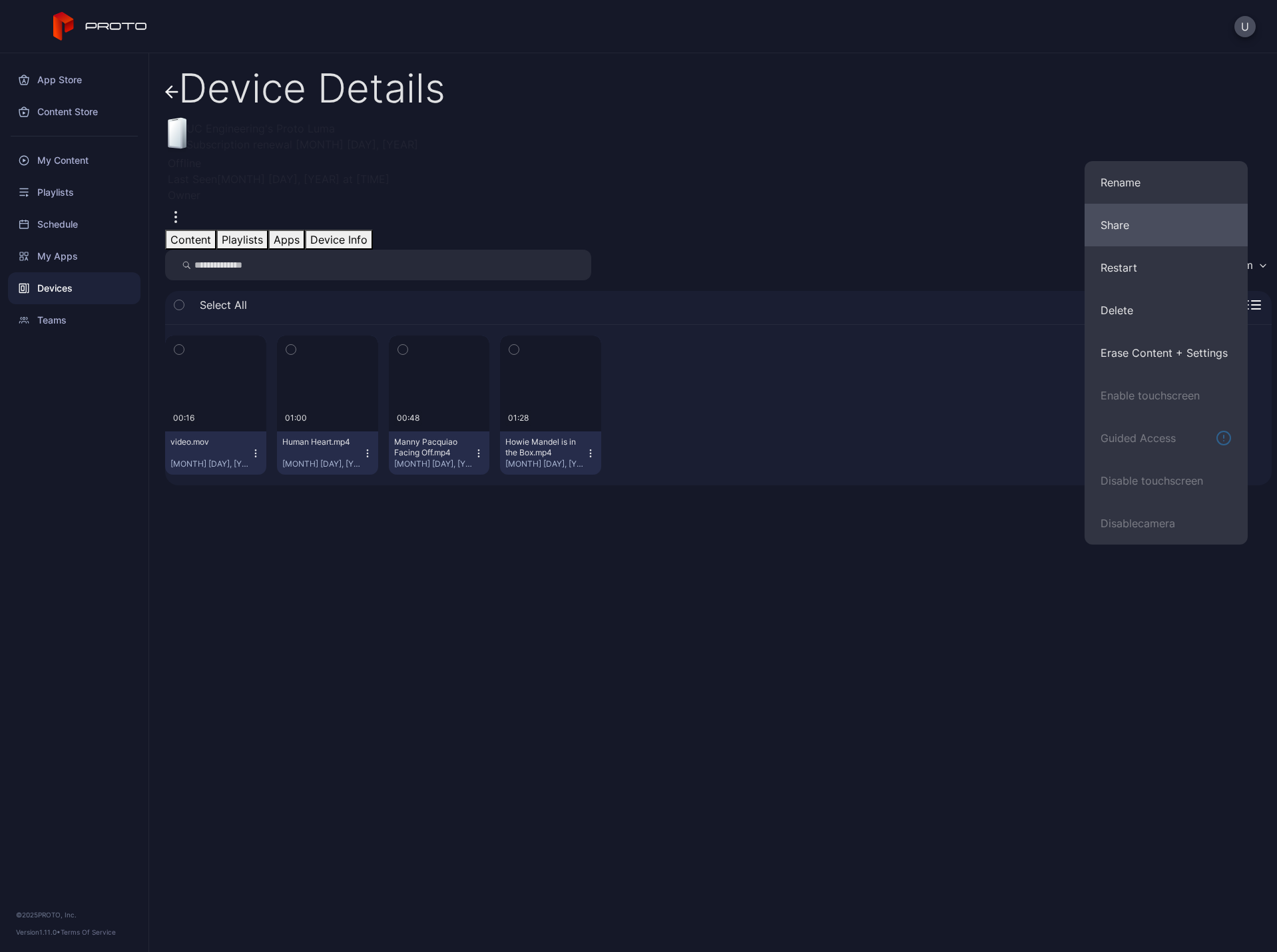 click on "Share" at bounding box center [1166, 182] 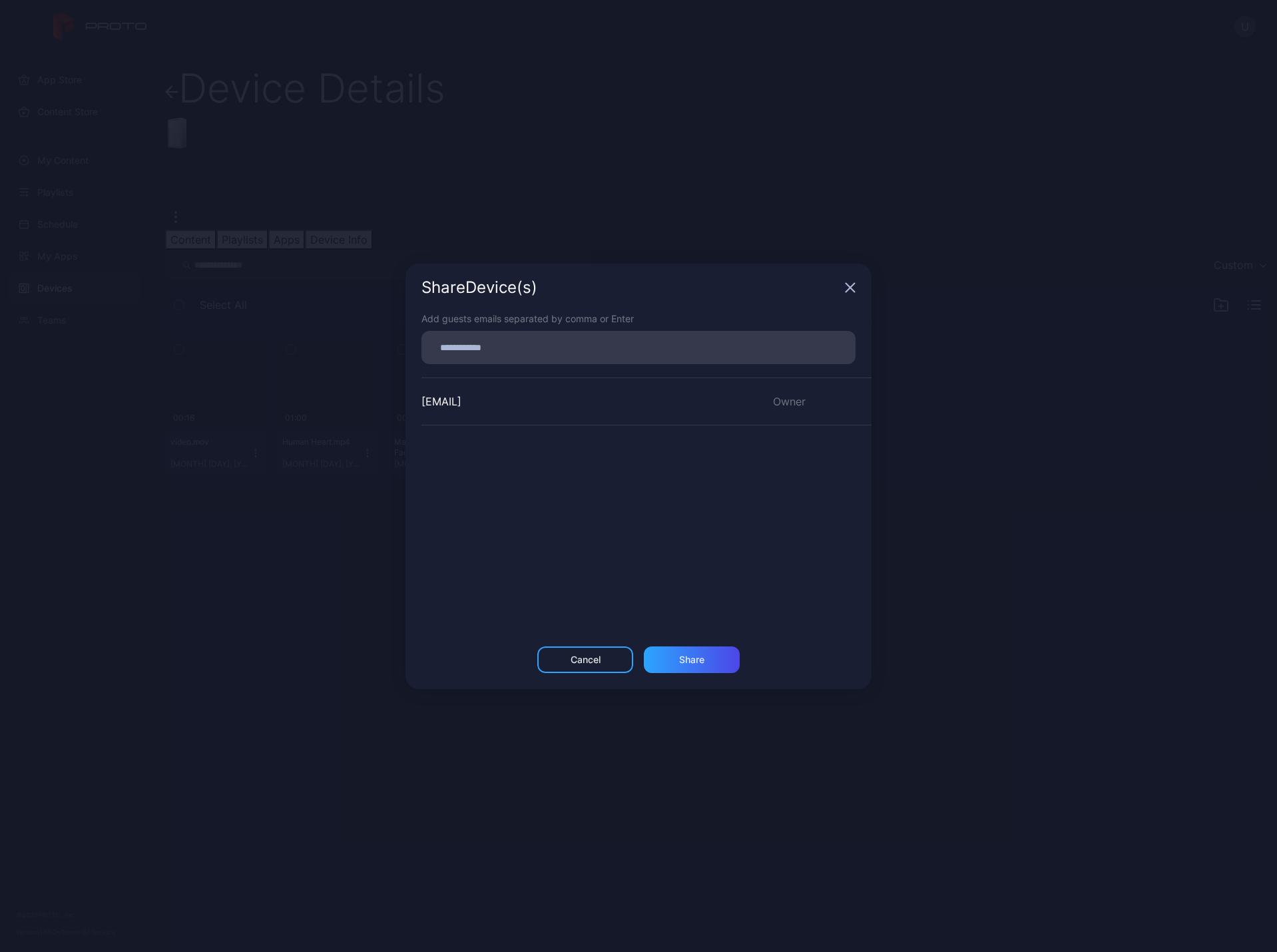click at bounding box center (638, 348) 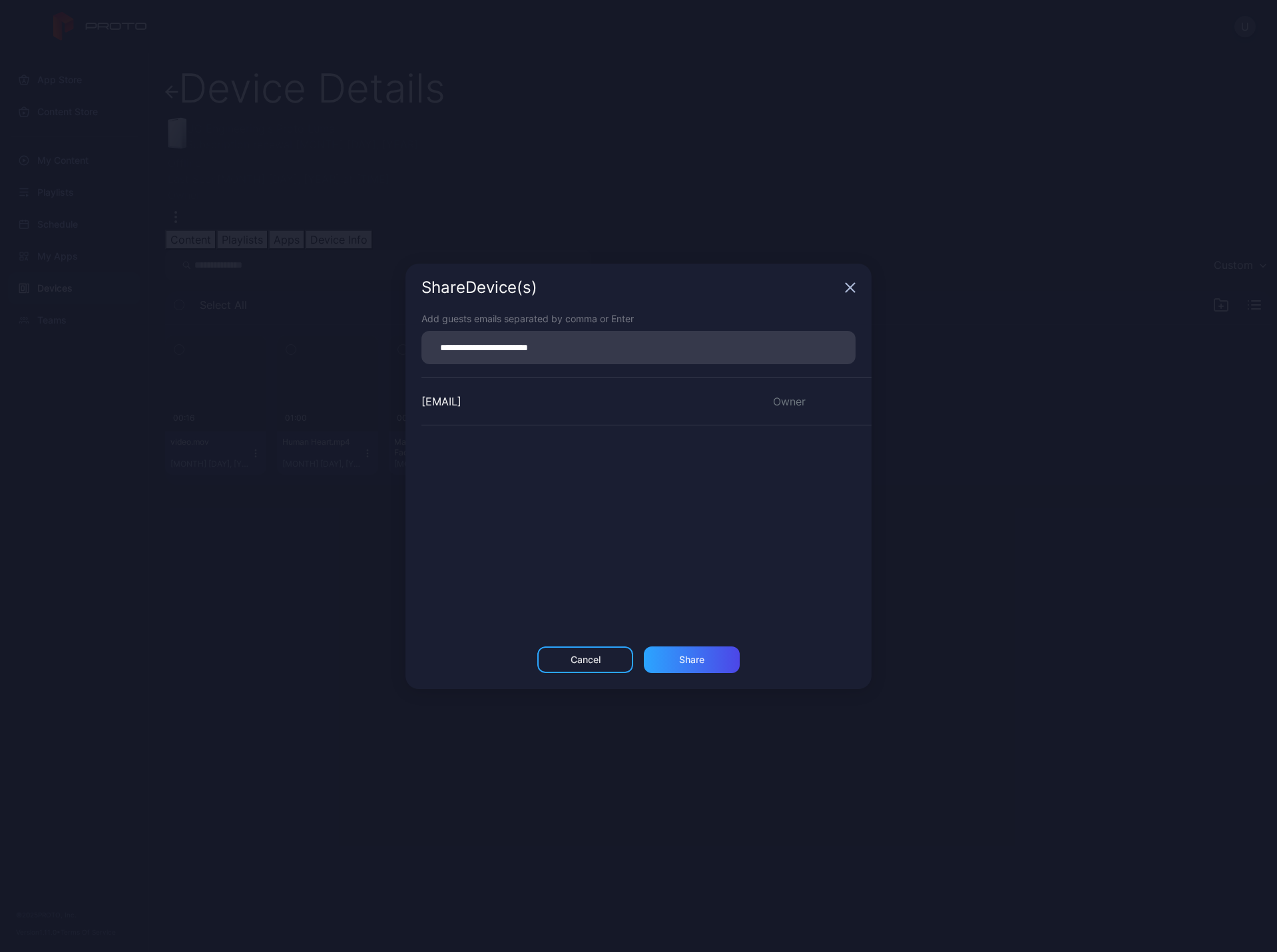 type on "**********" 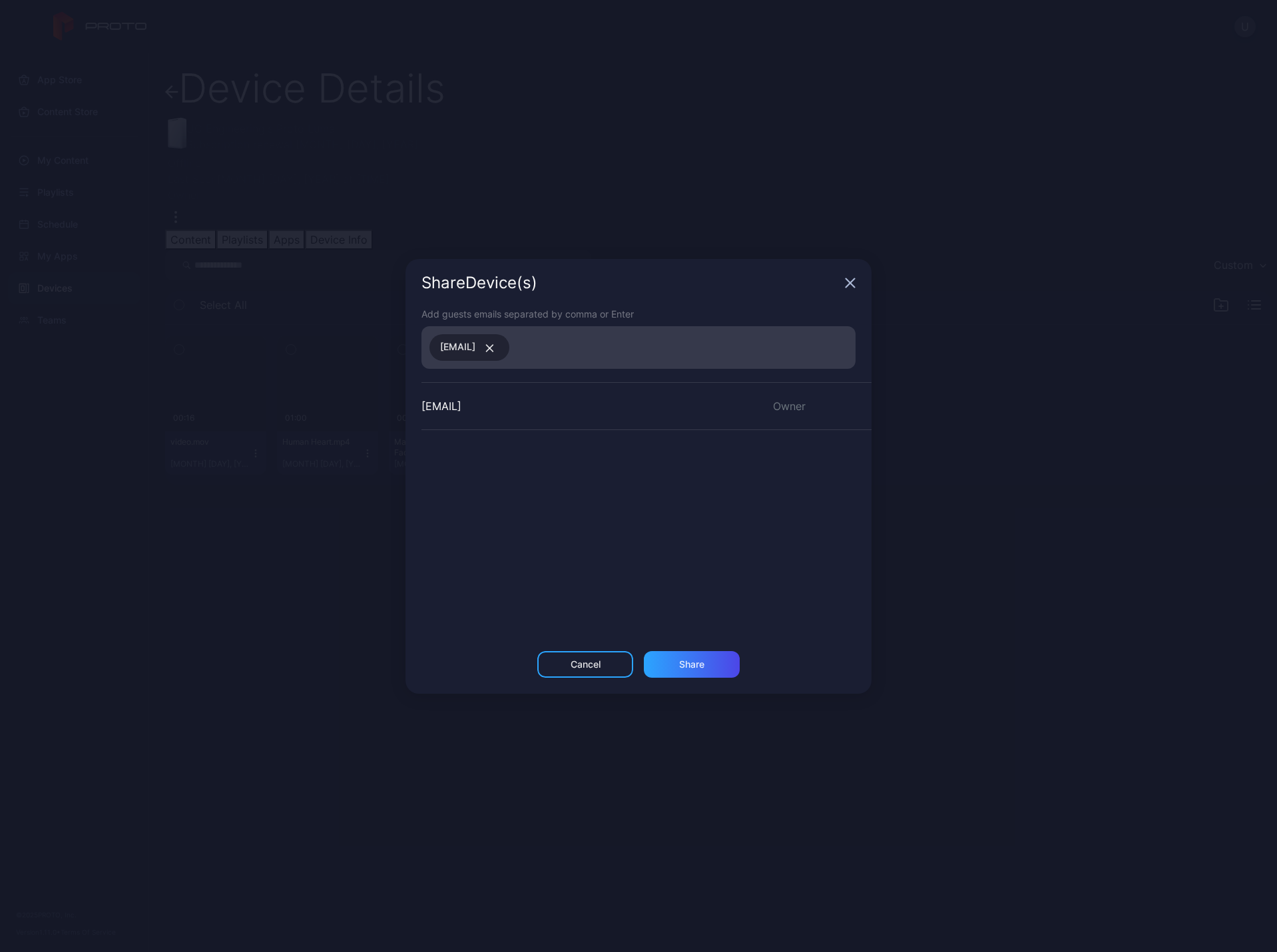 click at bounding box center (490, 348) 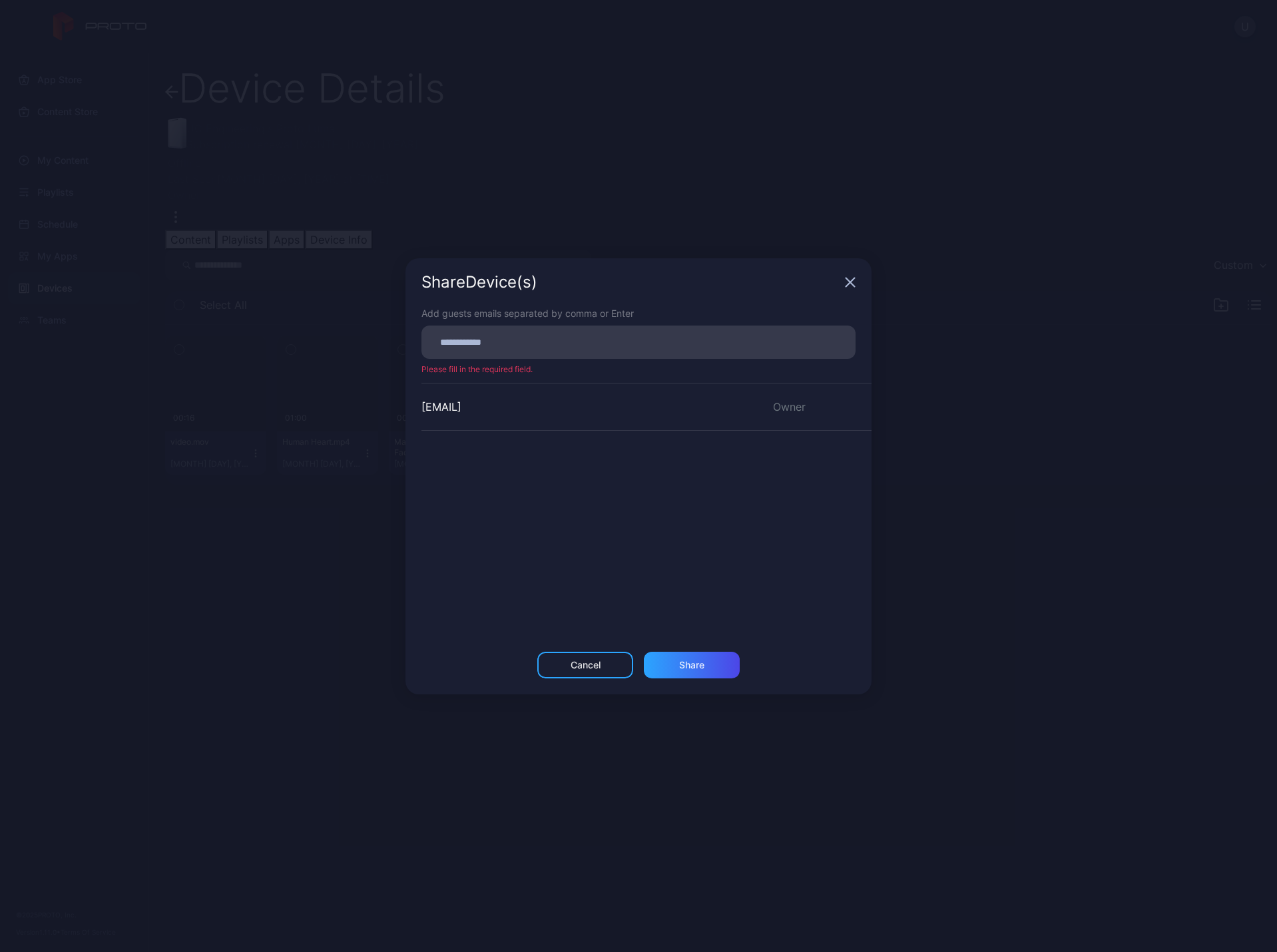 paste 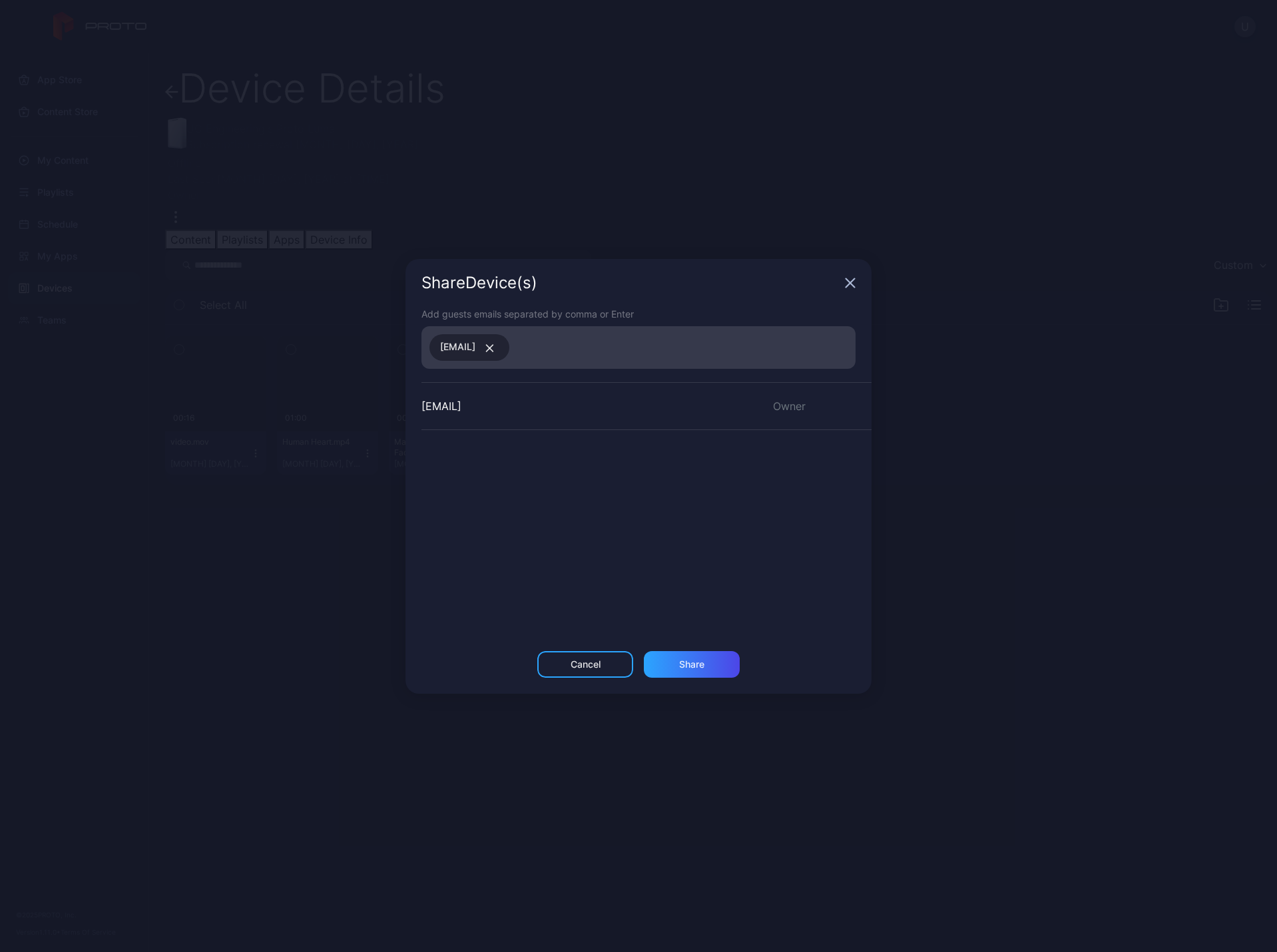 paste 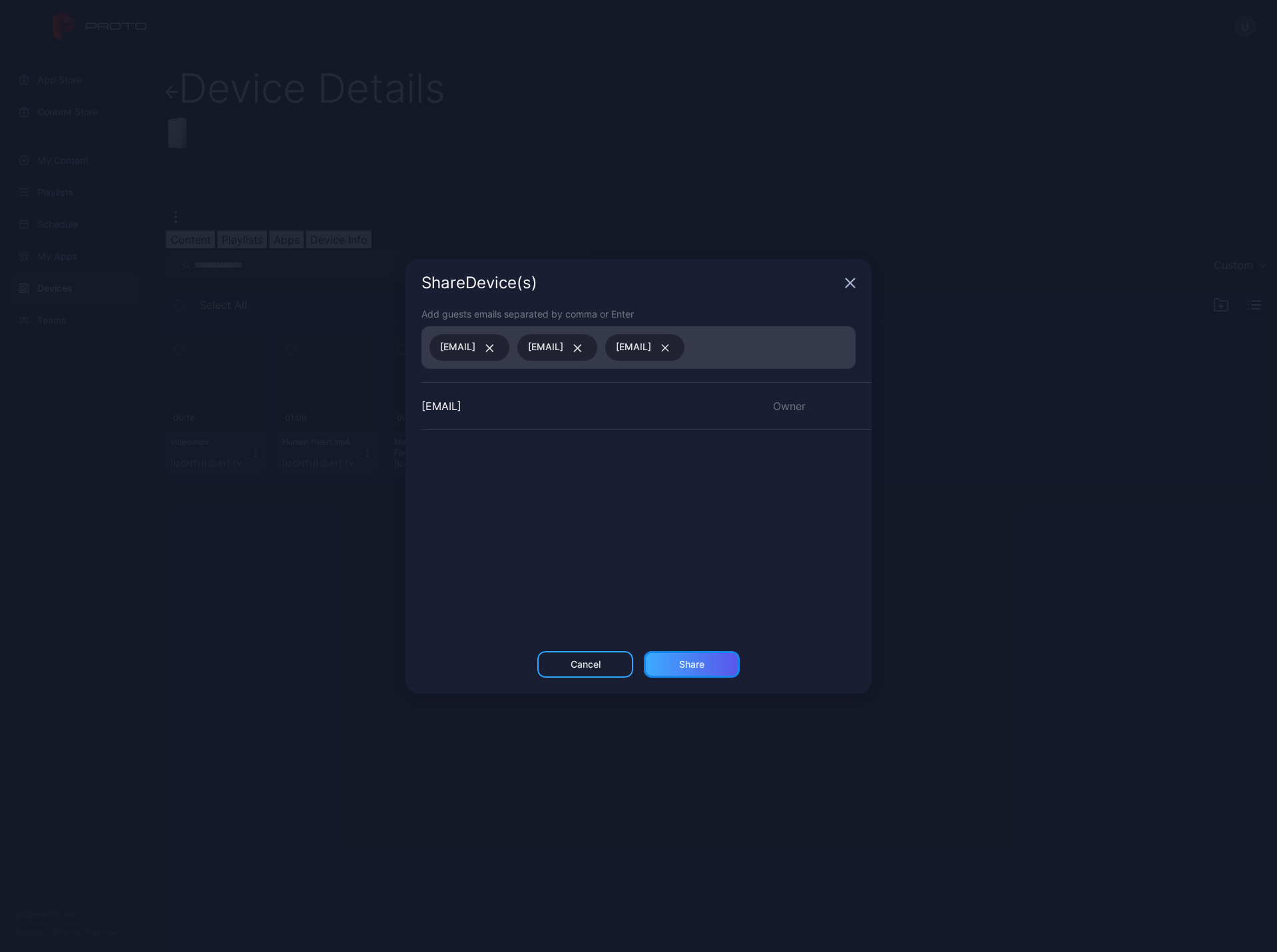 click on "Share" at bounding box center (692, 664) 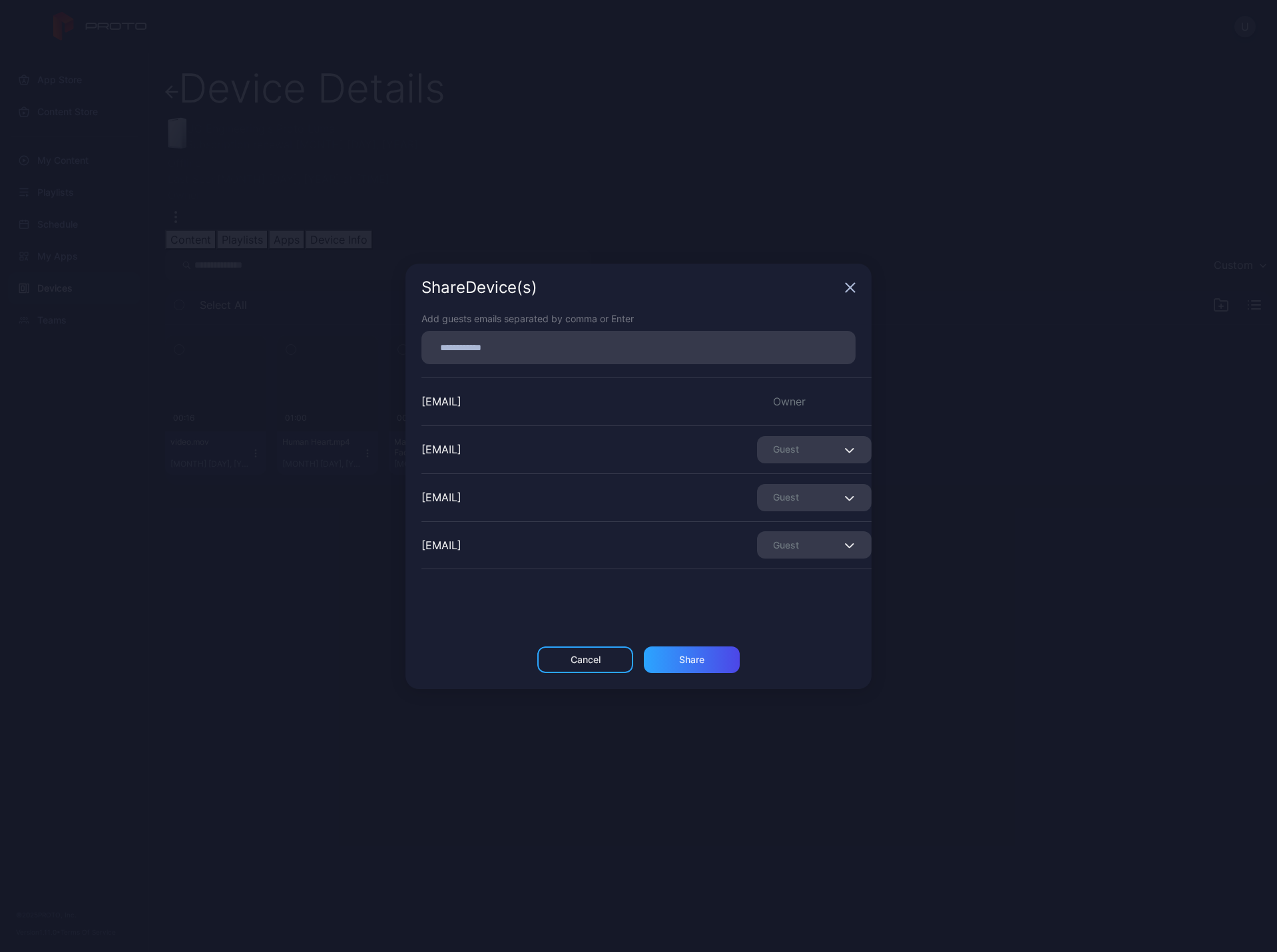 click at bounding box center [851, 449] 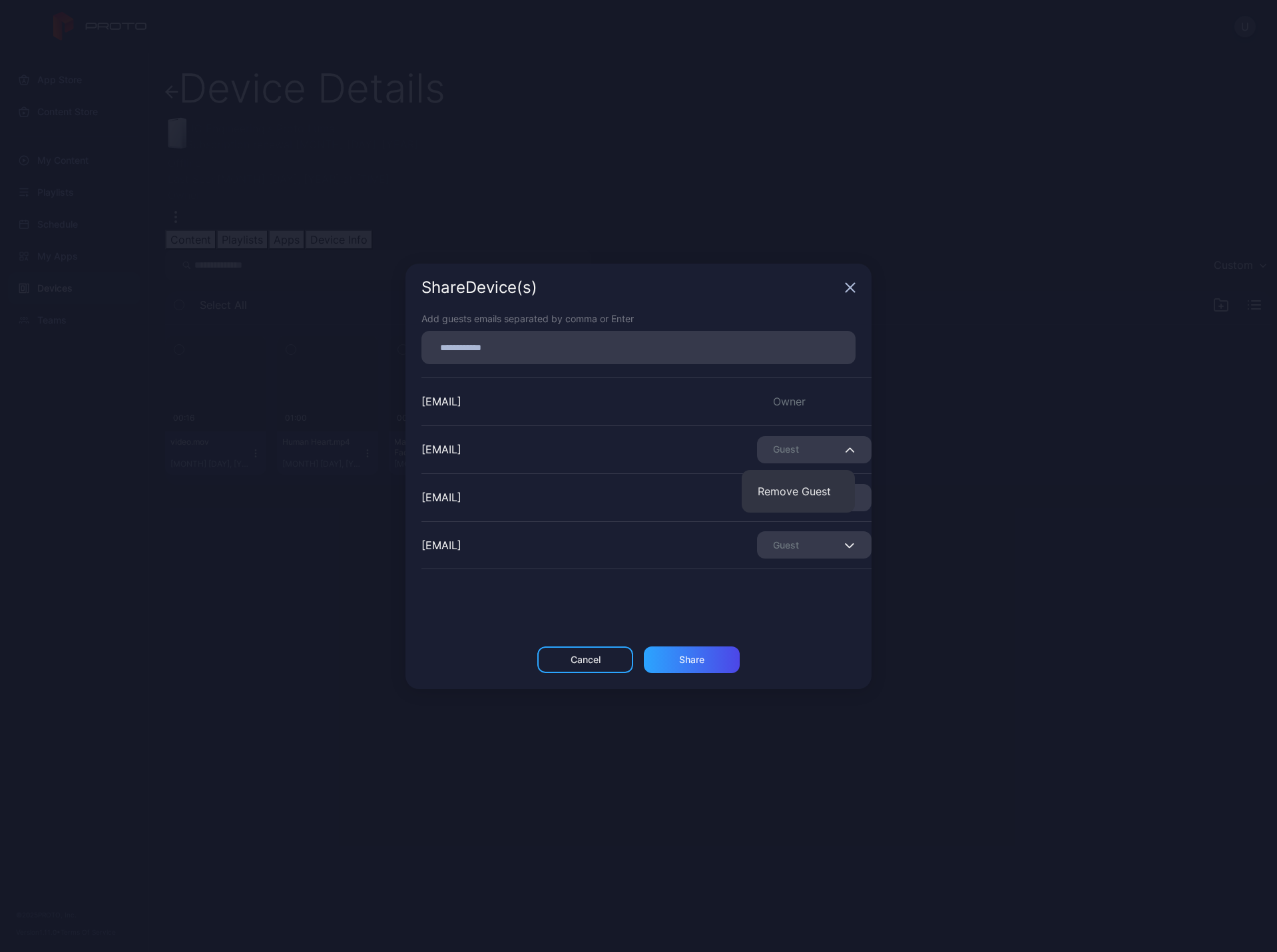 click on "[EMAIL] Owner" at bounding box center [646, 401] 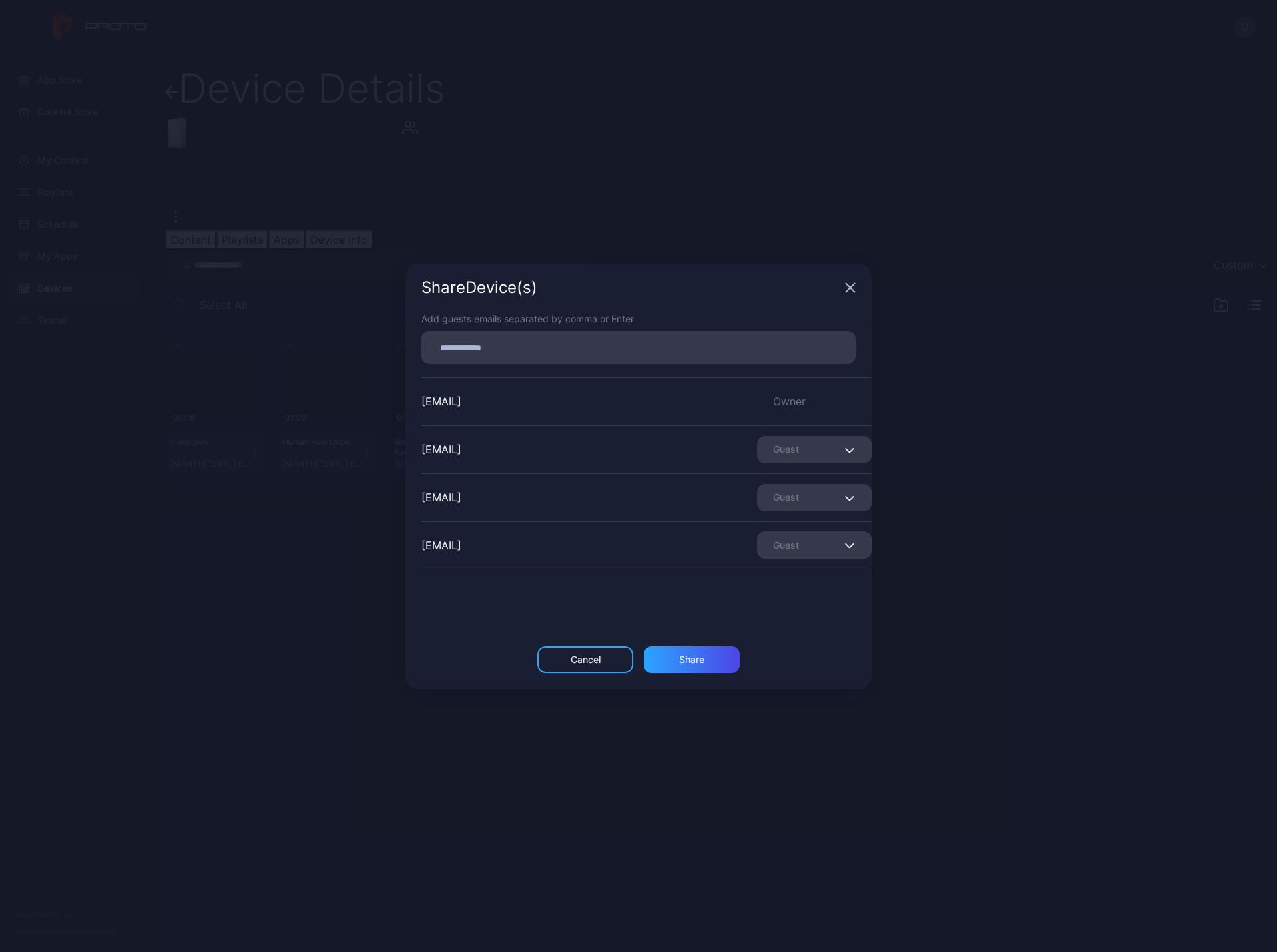 click at bounding box center [850, 287] 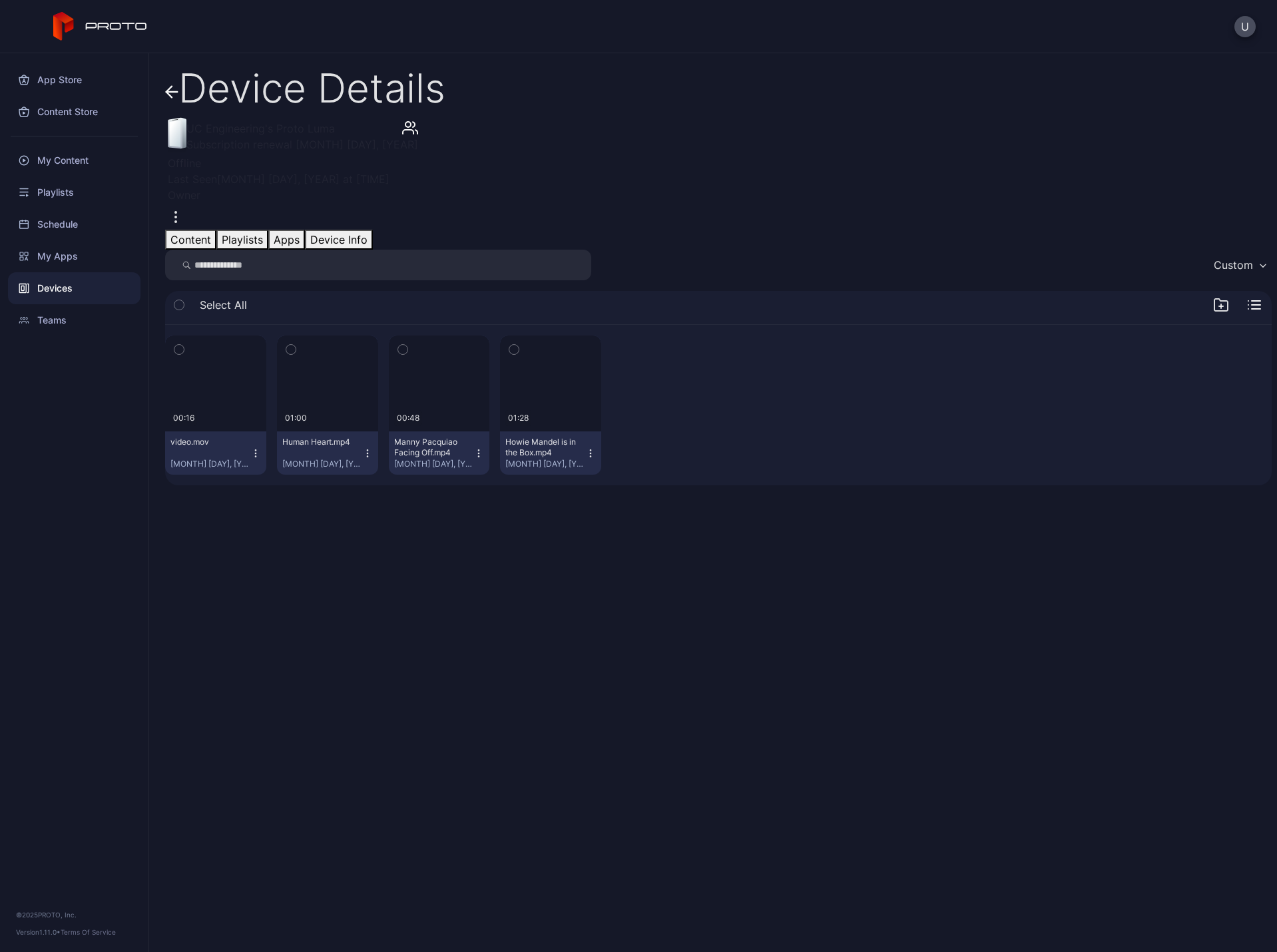 click at bounding box center (176, 217) 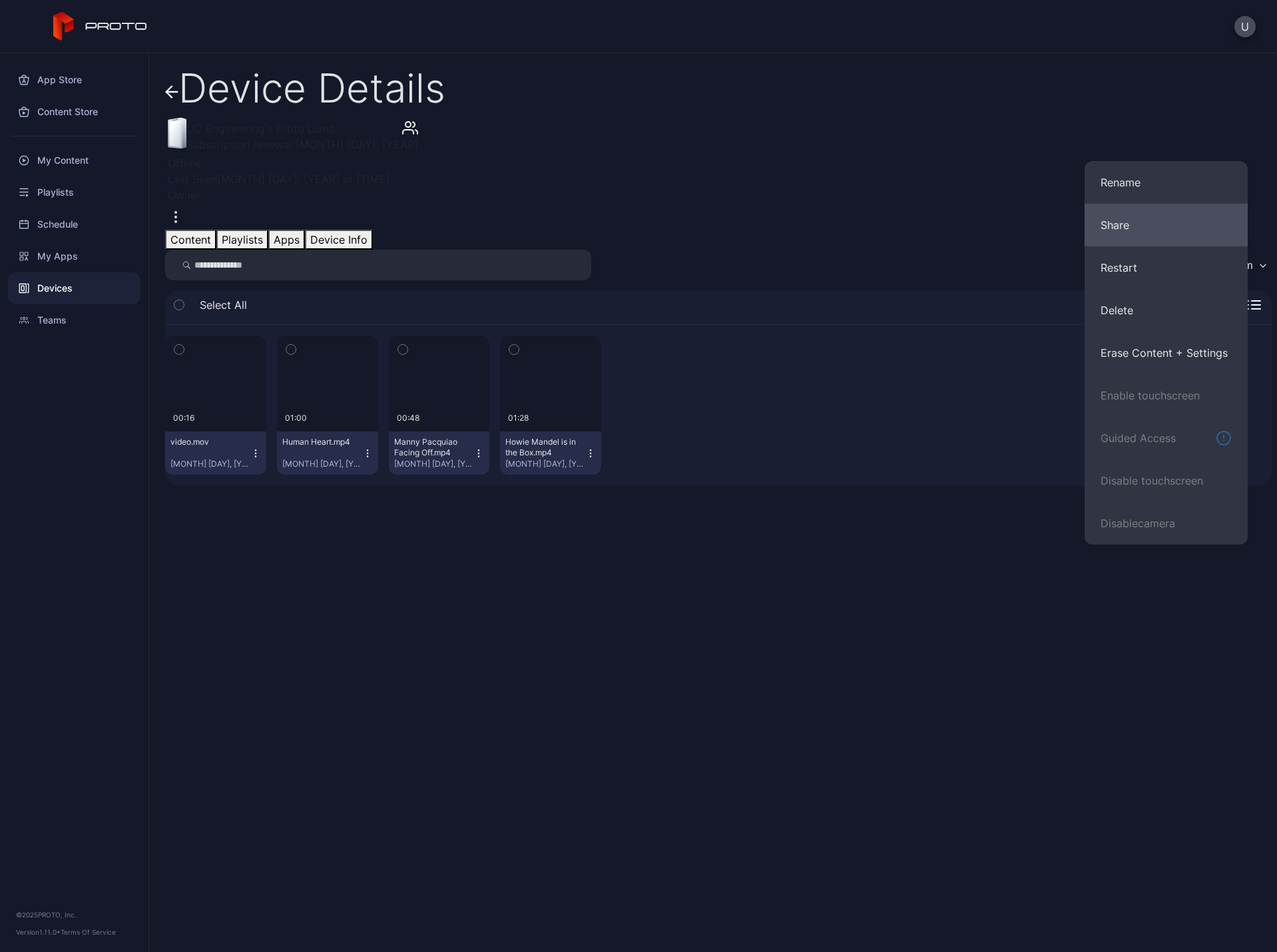 click on "Share" at bounding box center (1166, 182) 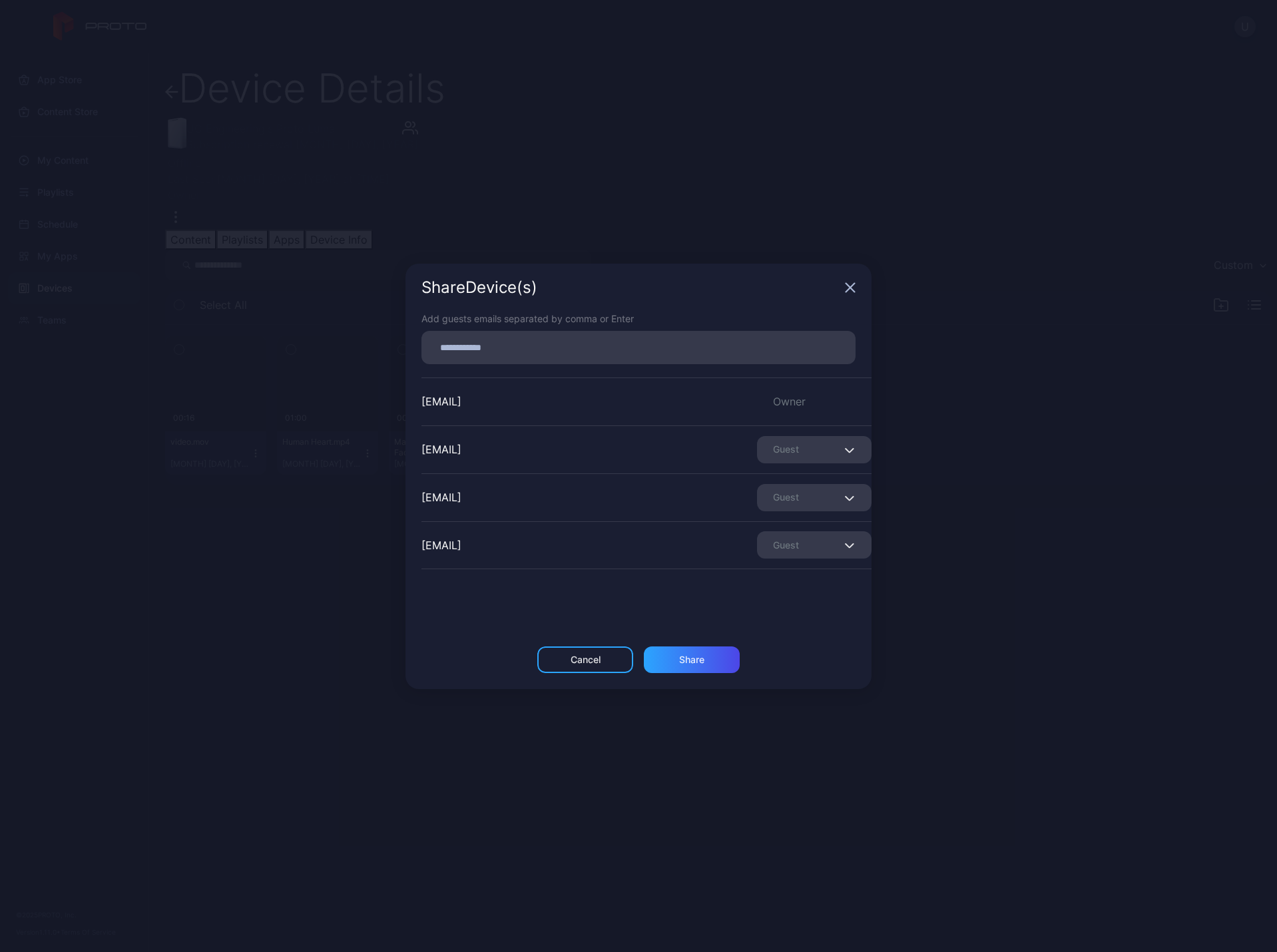 click at bounding box center (851, 449) 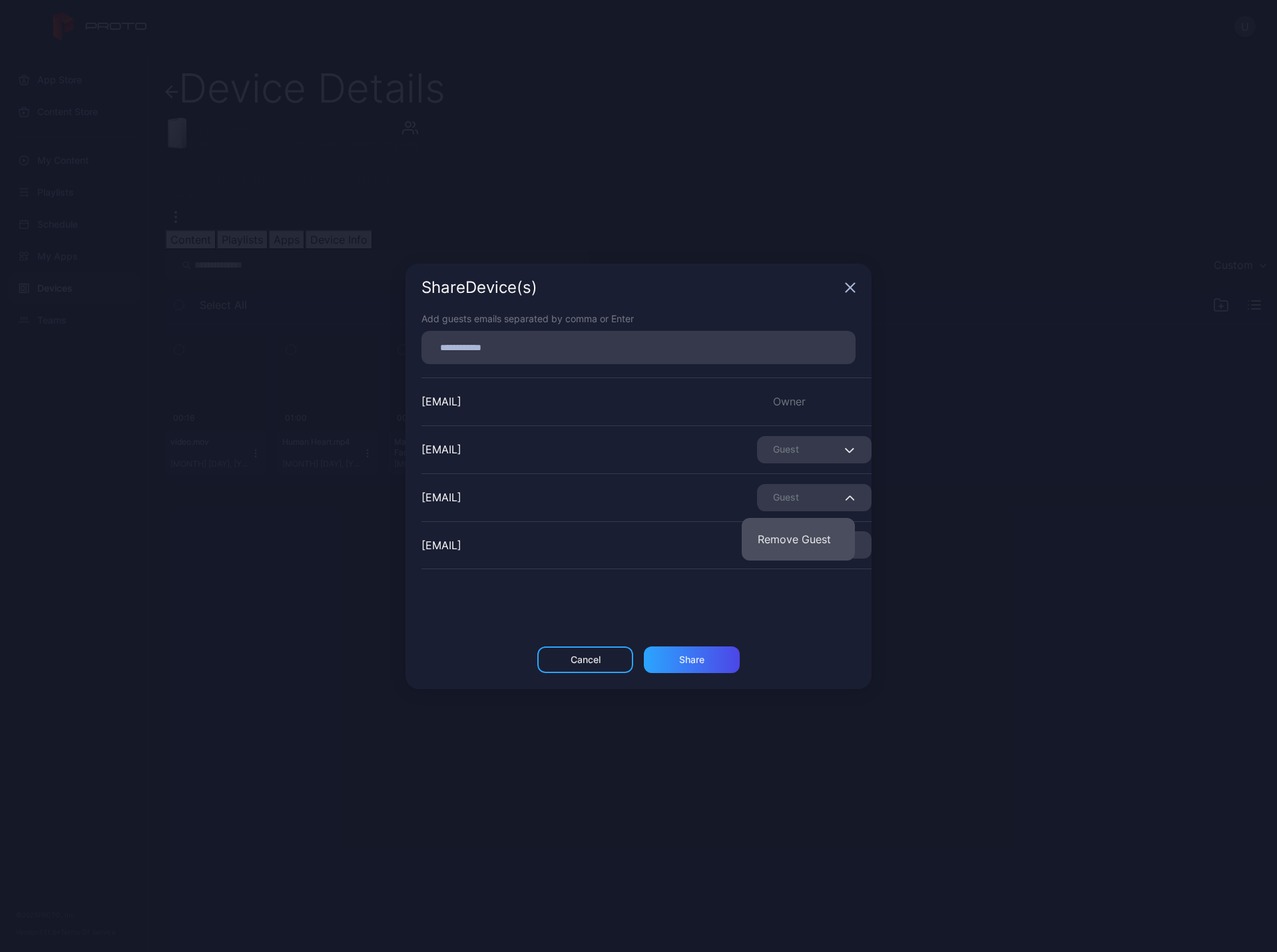 click on "Remove Guest" at bounding box center [798, 539] 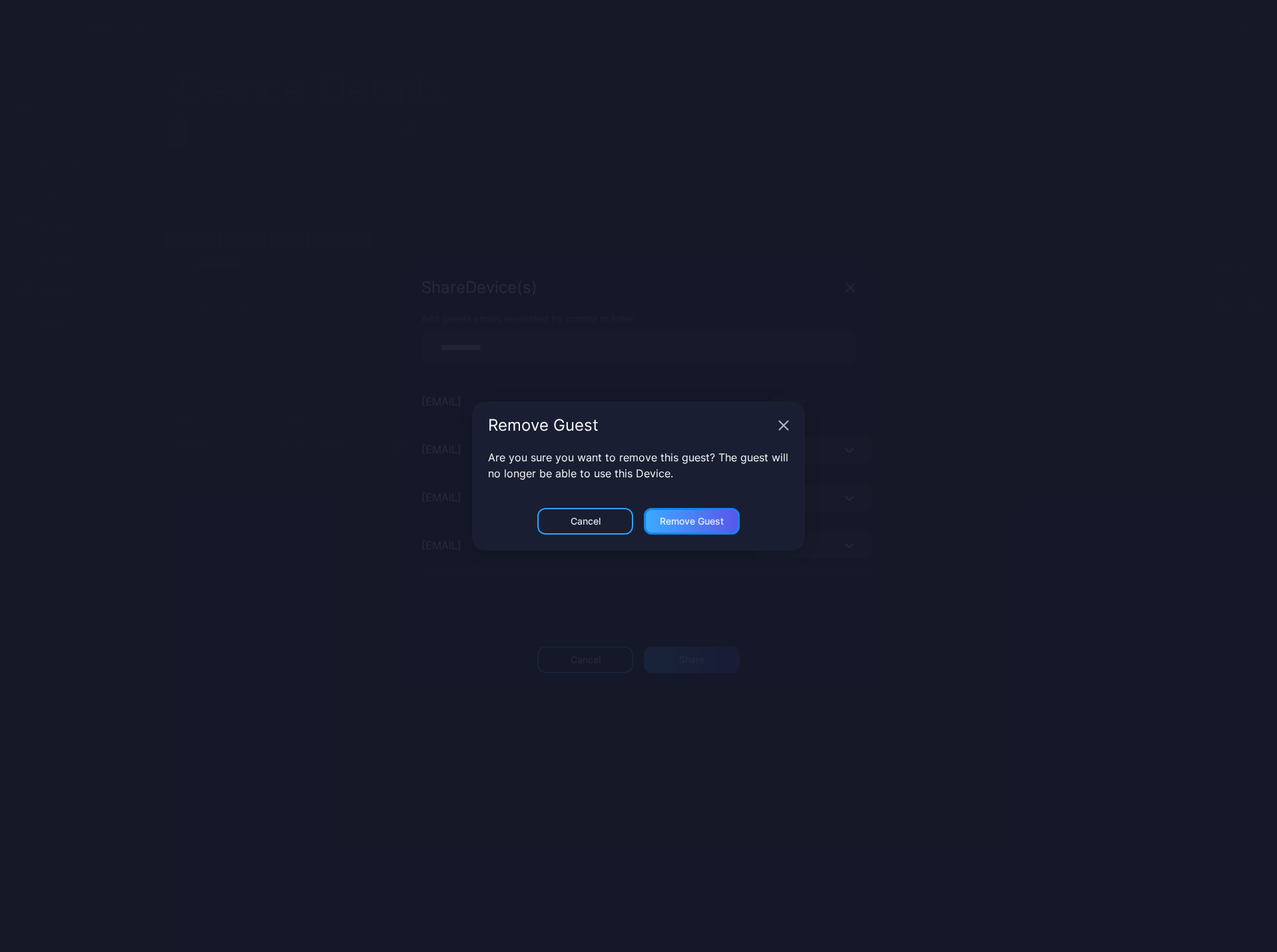 click on "Remove Guest" at bounding box center [585, 660] 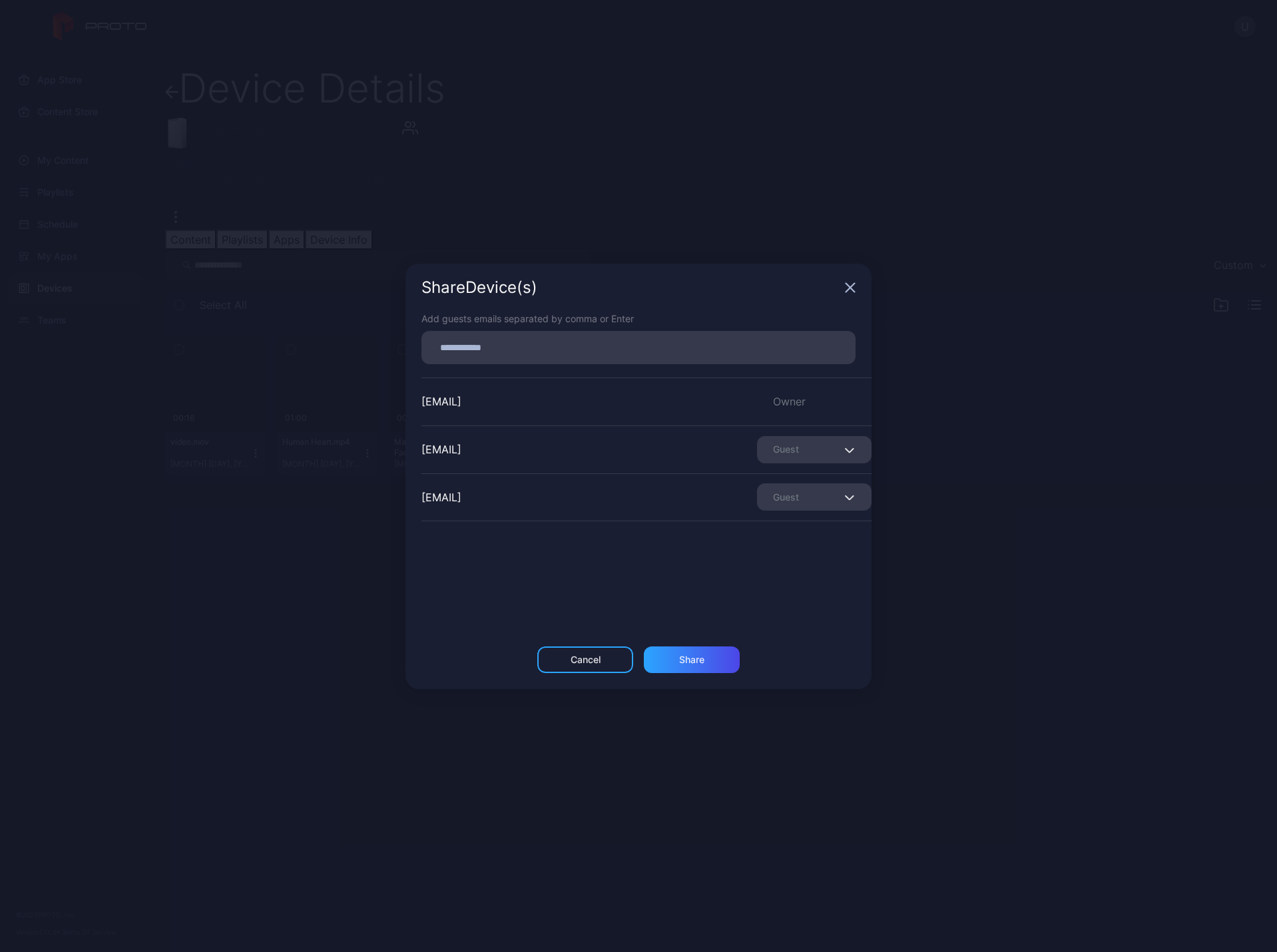 click at bounding box center [638, 348] 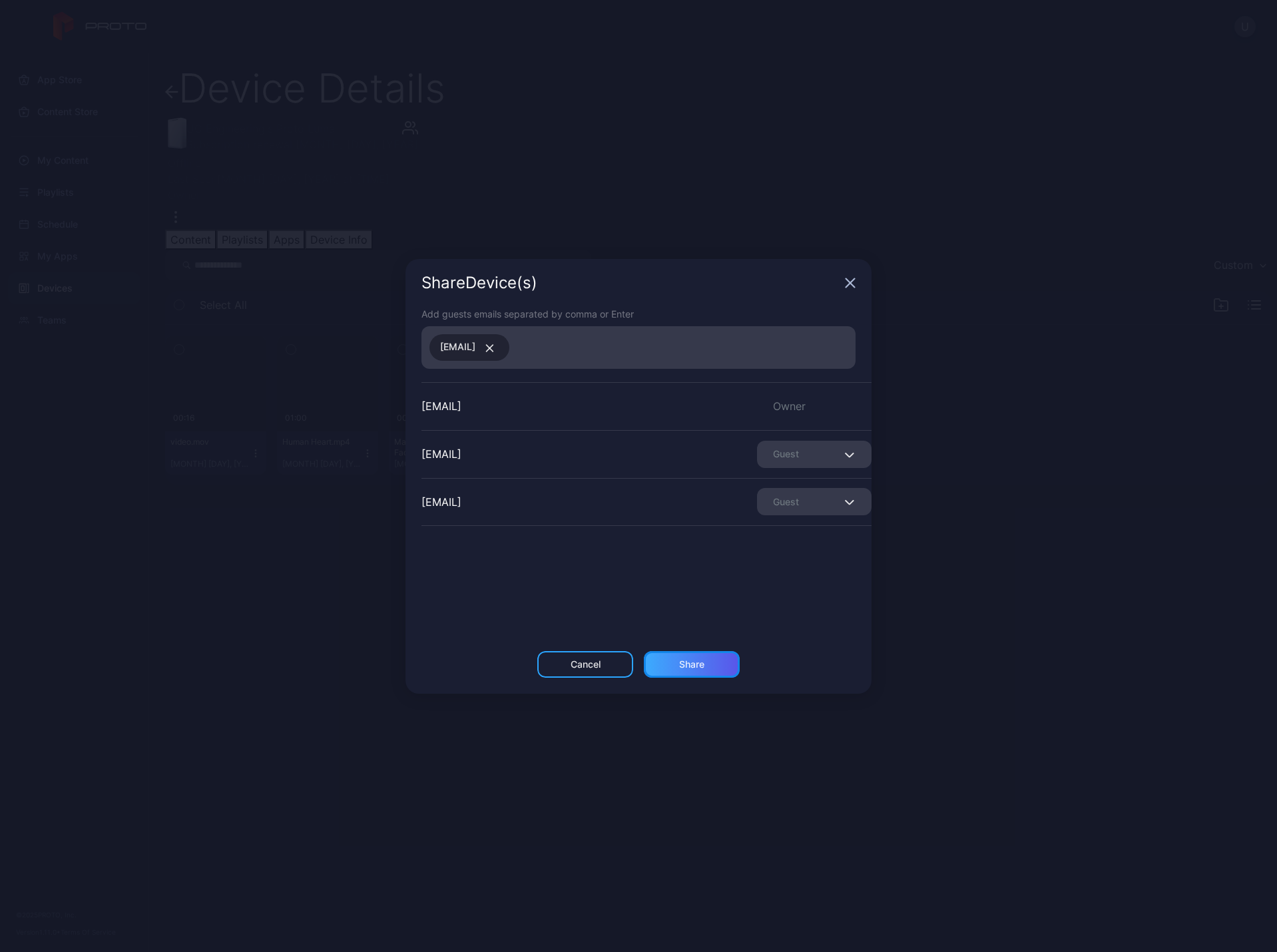 click on "Share" at bounding box center [692, 664] 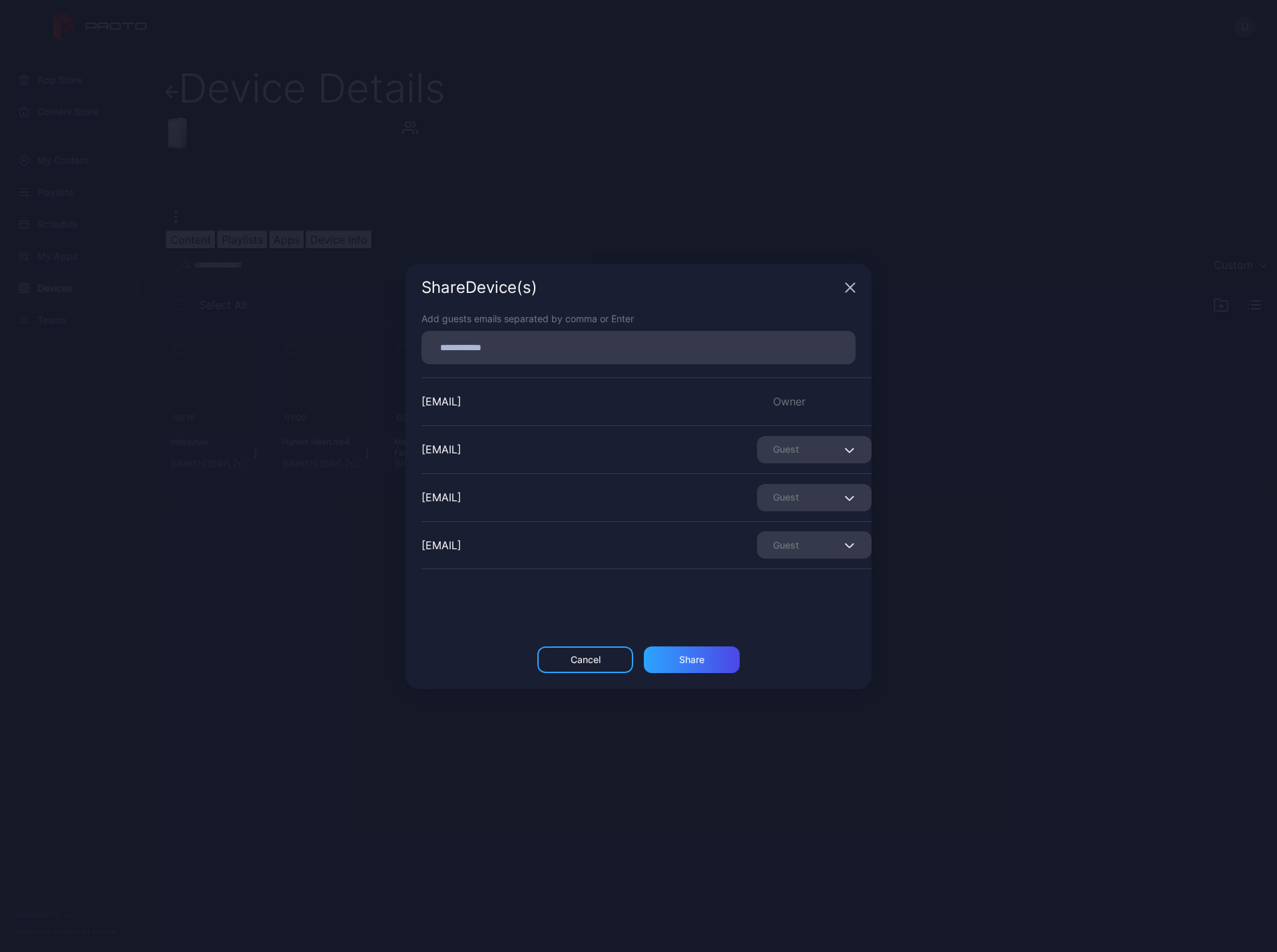 click at bounding box center [849, 450] 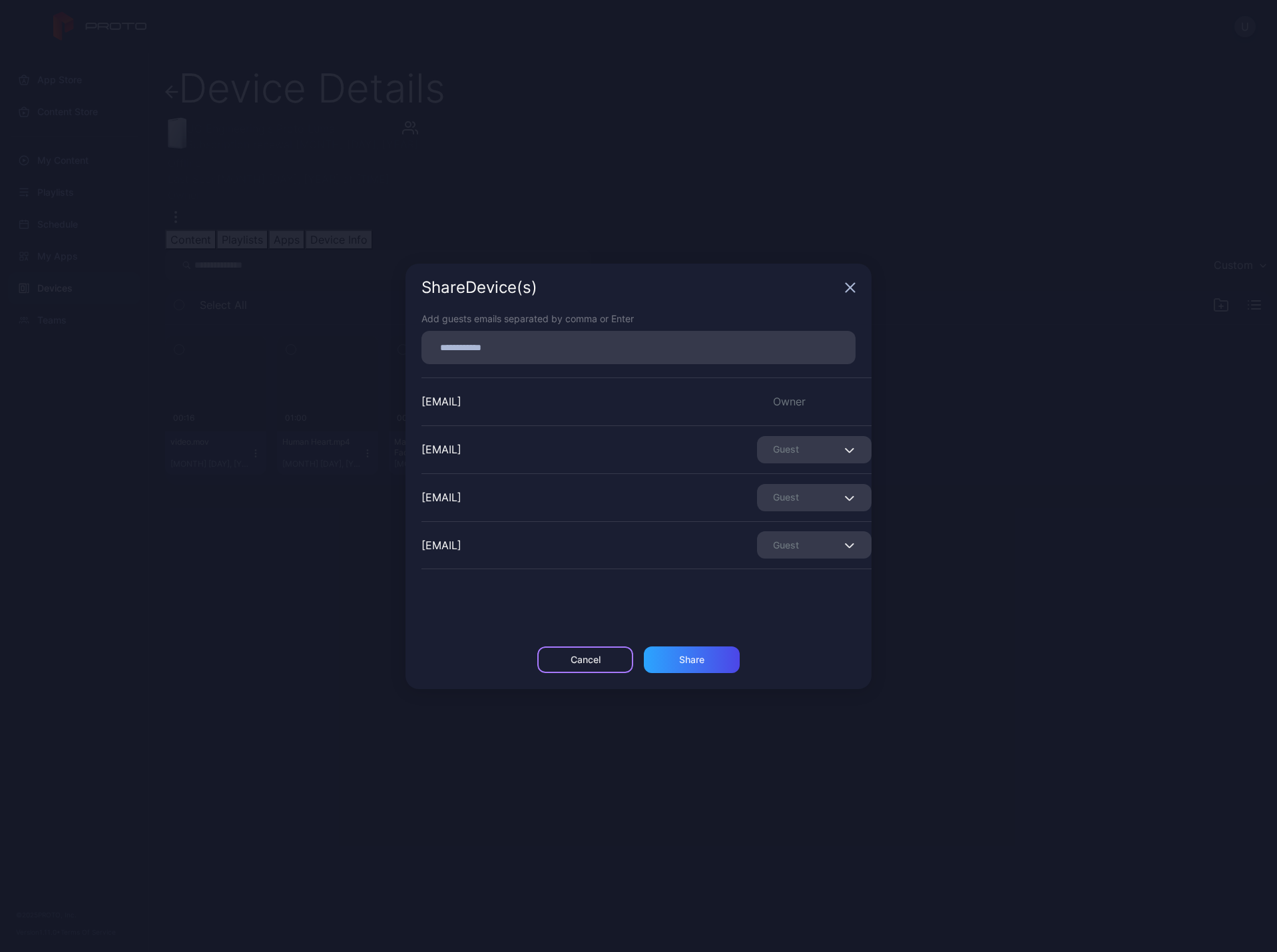 click on "Cancel" at bounding box center (585, 660) 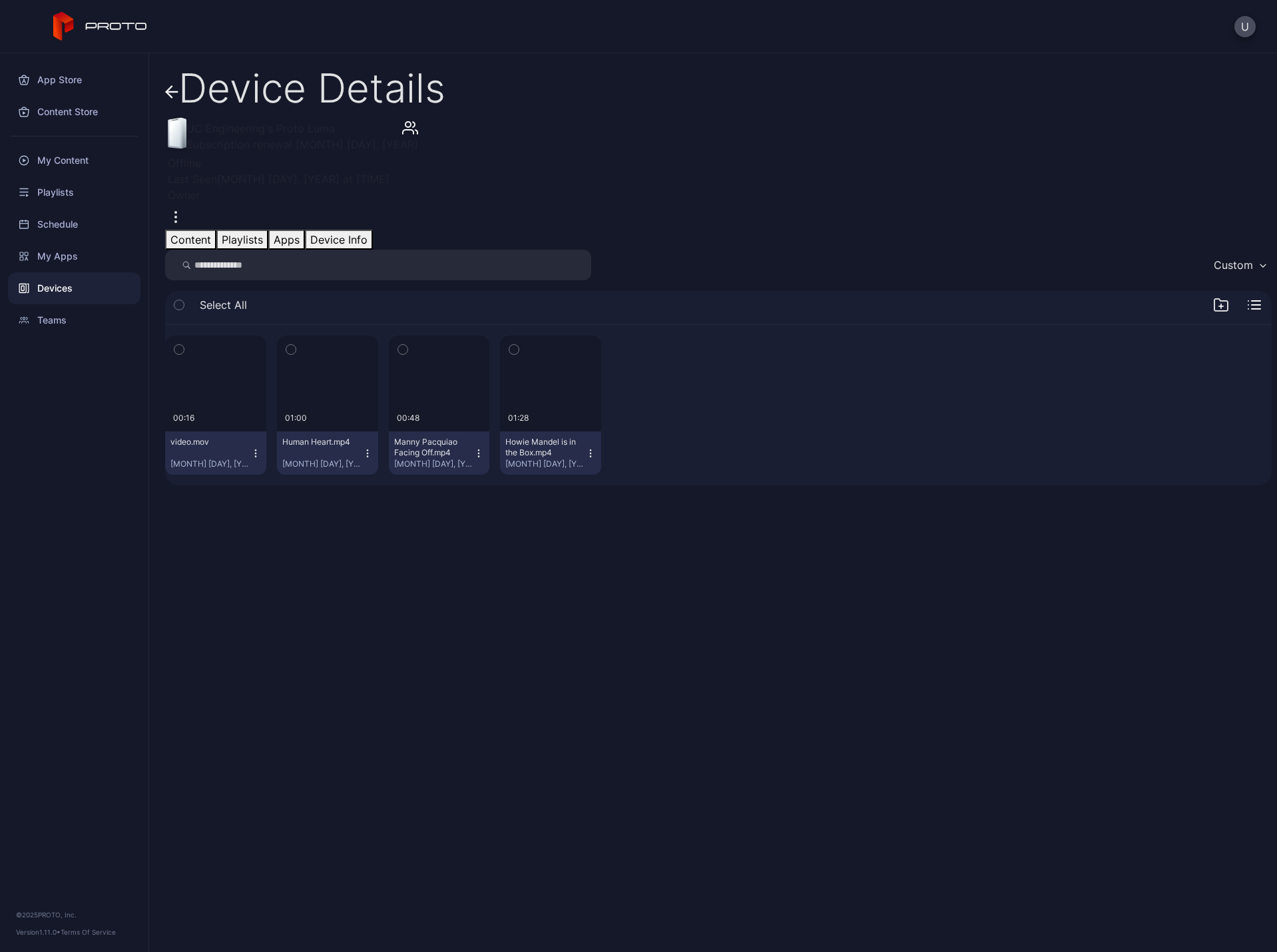 click on "00:16 video.mov [MONTH] [DAY], [YEAR] 01:00 Human Heart.mp4 [MONTH] [DAY], [YEAR] 00:48 Manny Pacquiao Facing Off.mp4 [MONTH] [DAY], [YEAR] 01:28 Howie Mandel is in the Box.mp4 [MONTH] [DAY], [YEAR]" at bounding box center [718, 405] 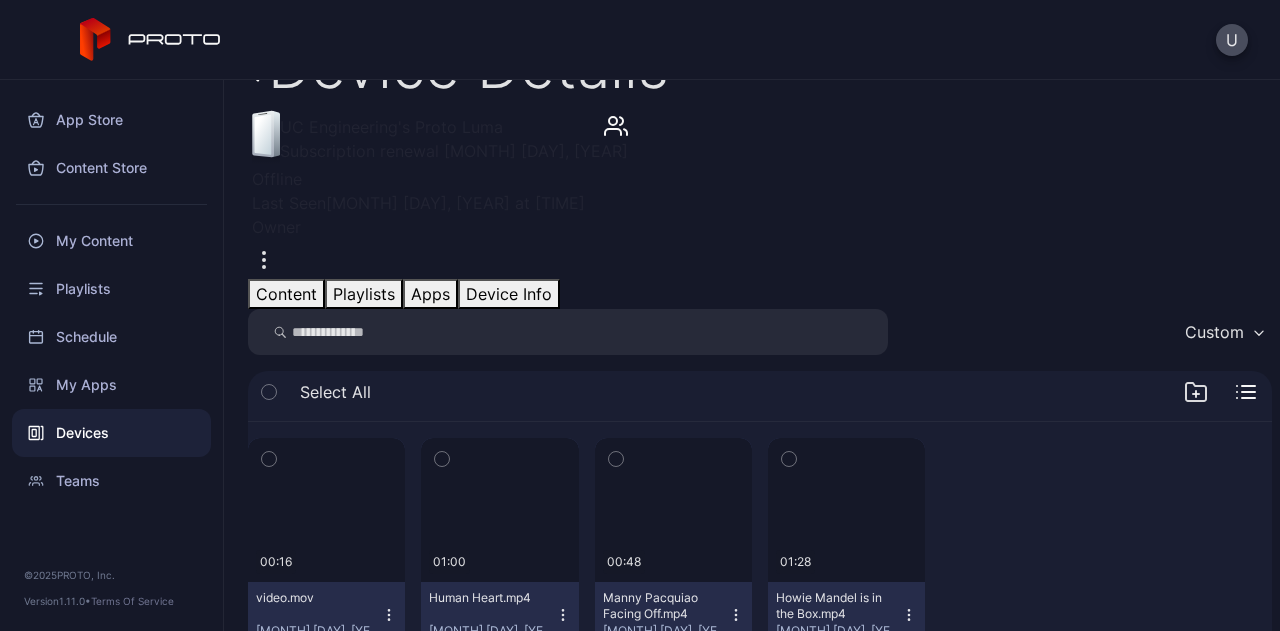 scroll, scrollTop: 68, scrollLeft: 0, axis: vertical 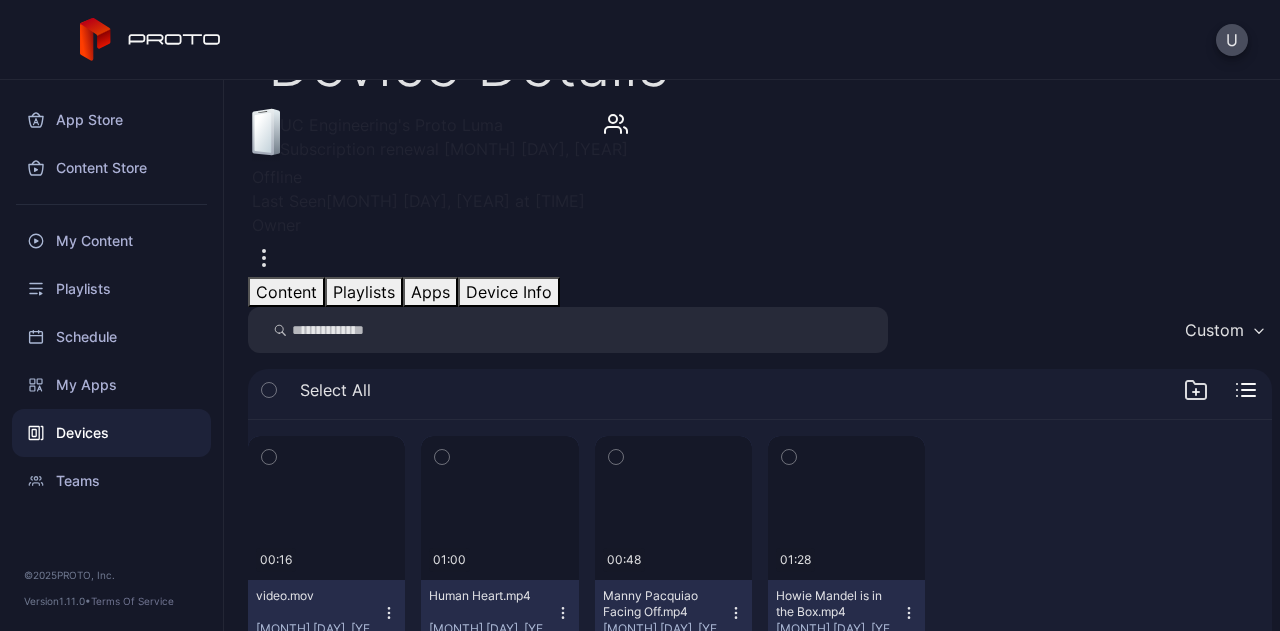 click at bounding box center (264, 258) 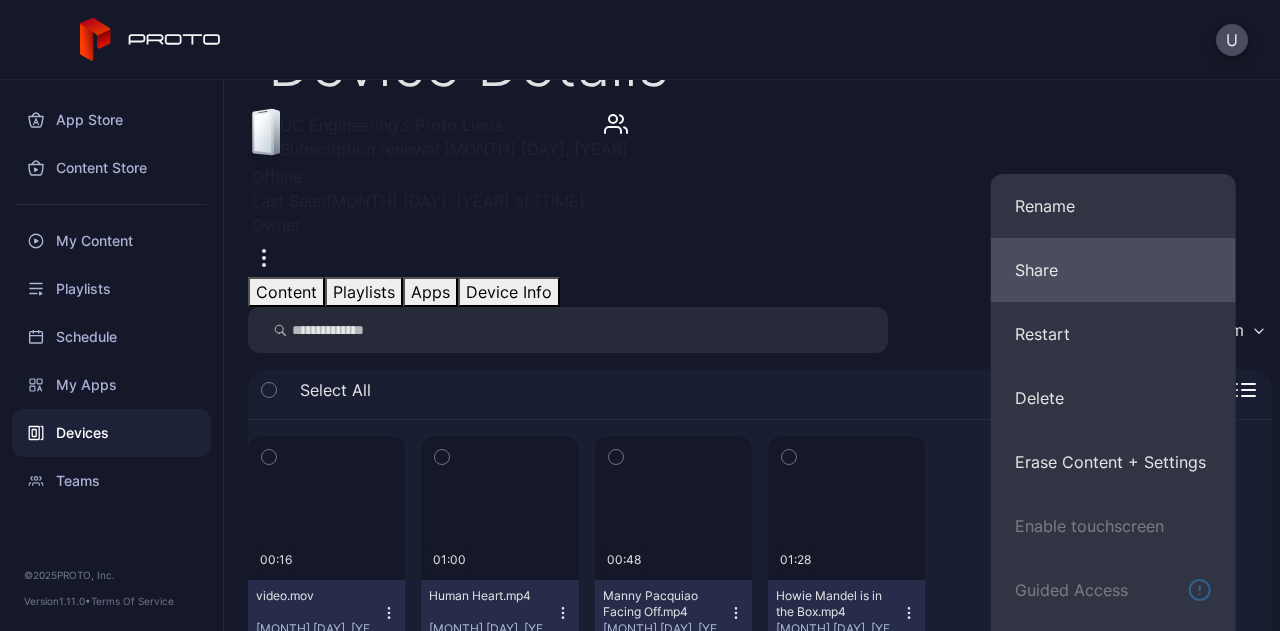 click on "Share" at bounding box center (1113, 206) 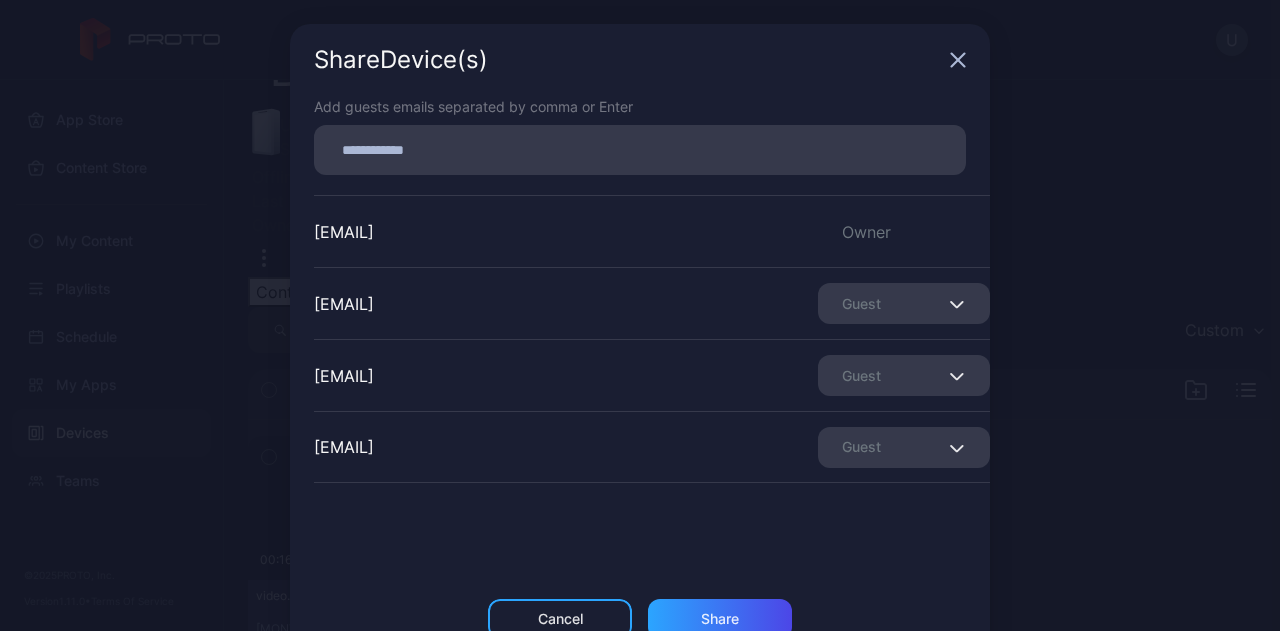 click at bounding box center [956, 304] 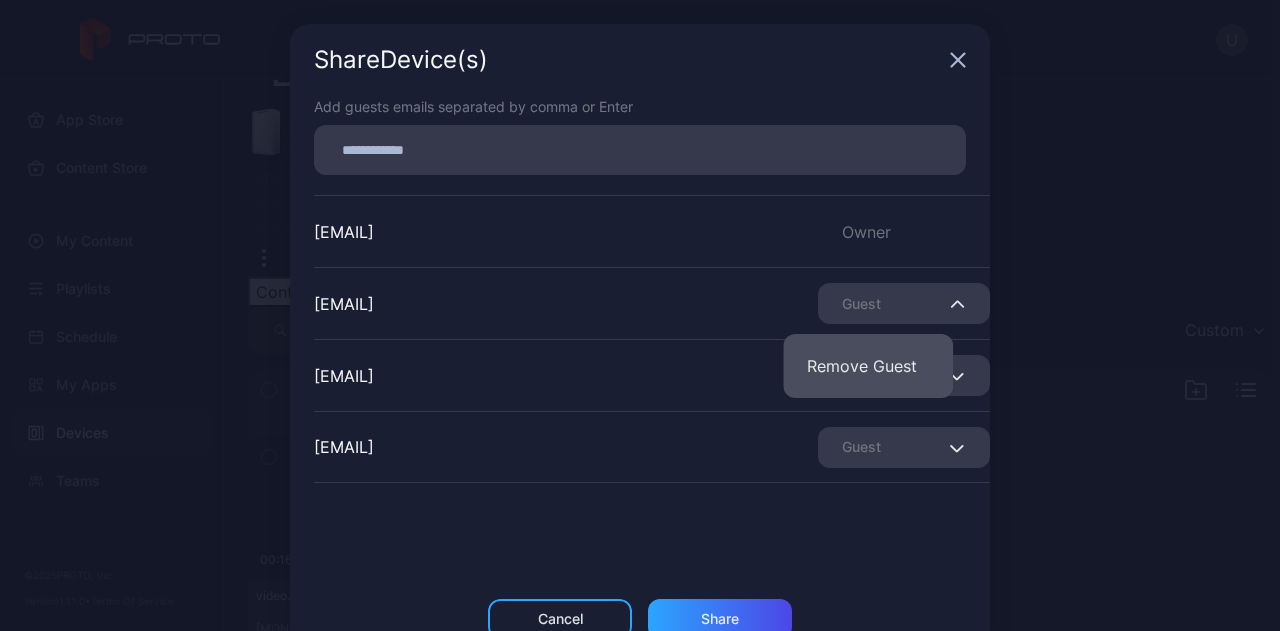 click on "Remove Guest" at bounding box center (868, 366) 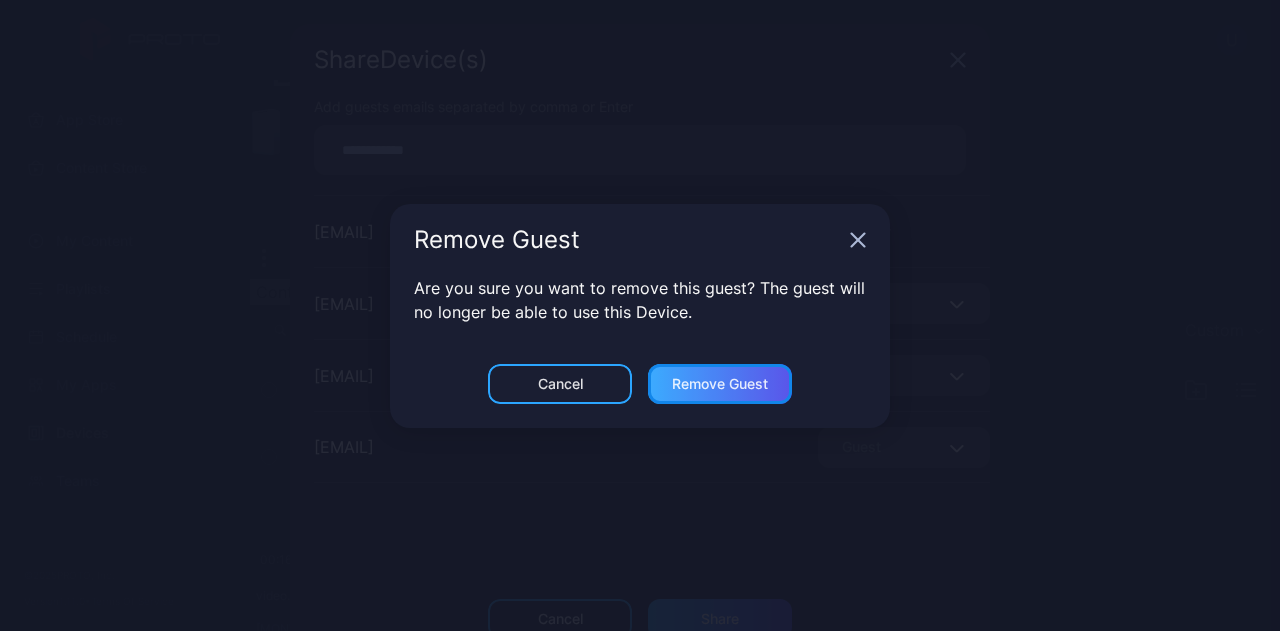 click on "Remove Guest" at bounding box center (560, 619) 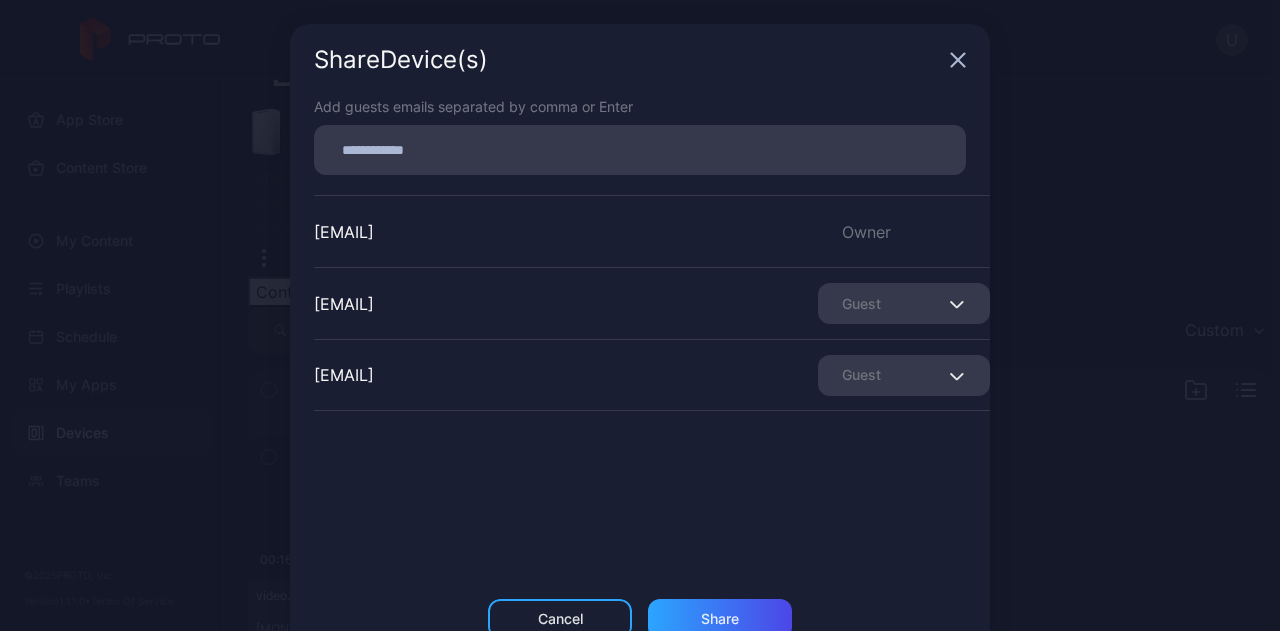 click at bounding box center (640, 150) 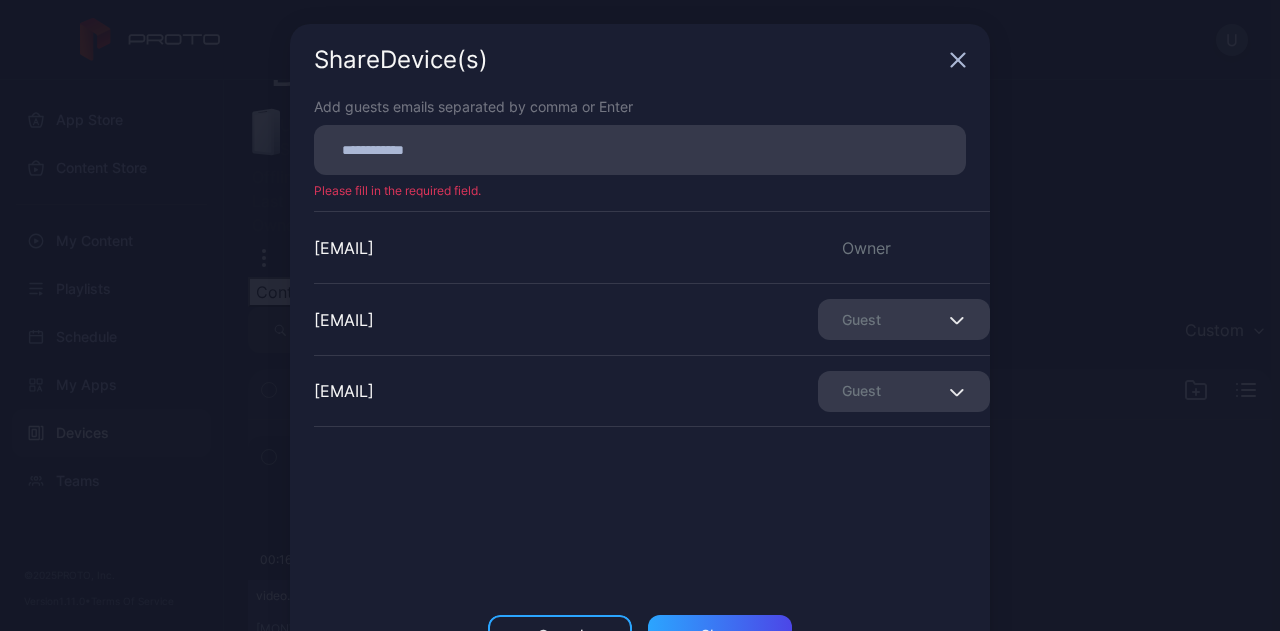 paste 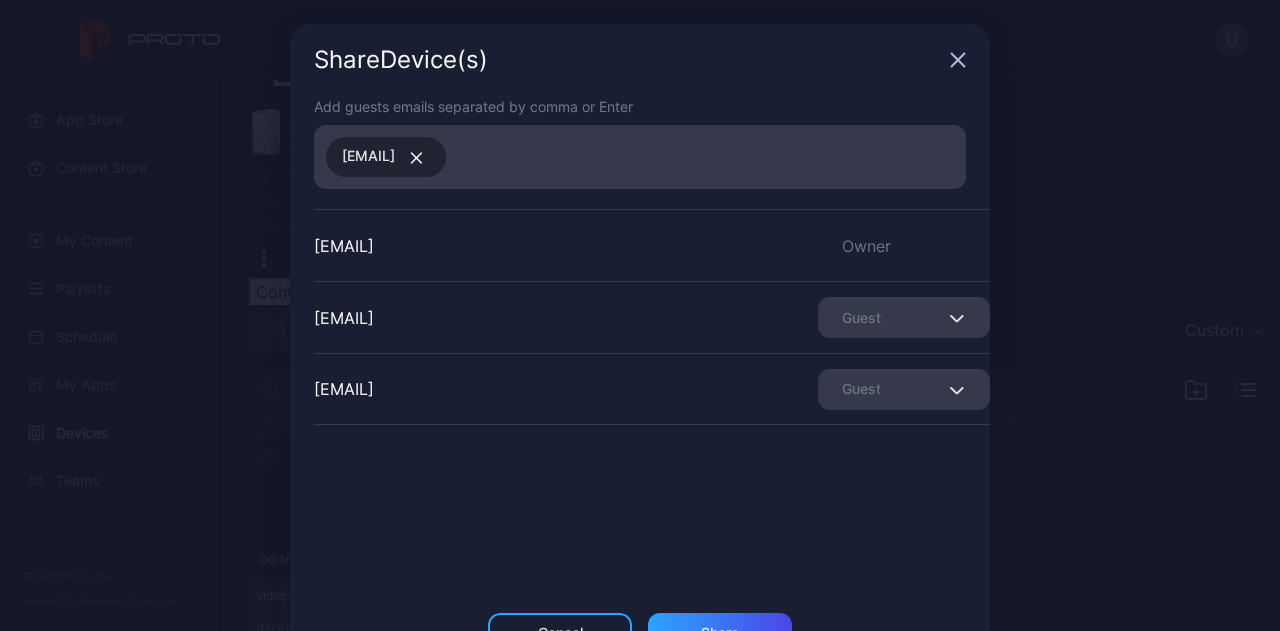 click at bounding box center (706, 157) 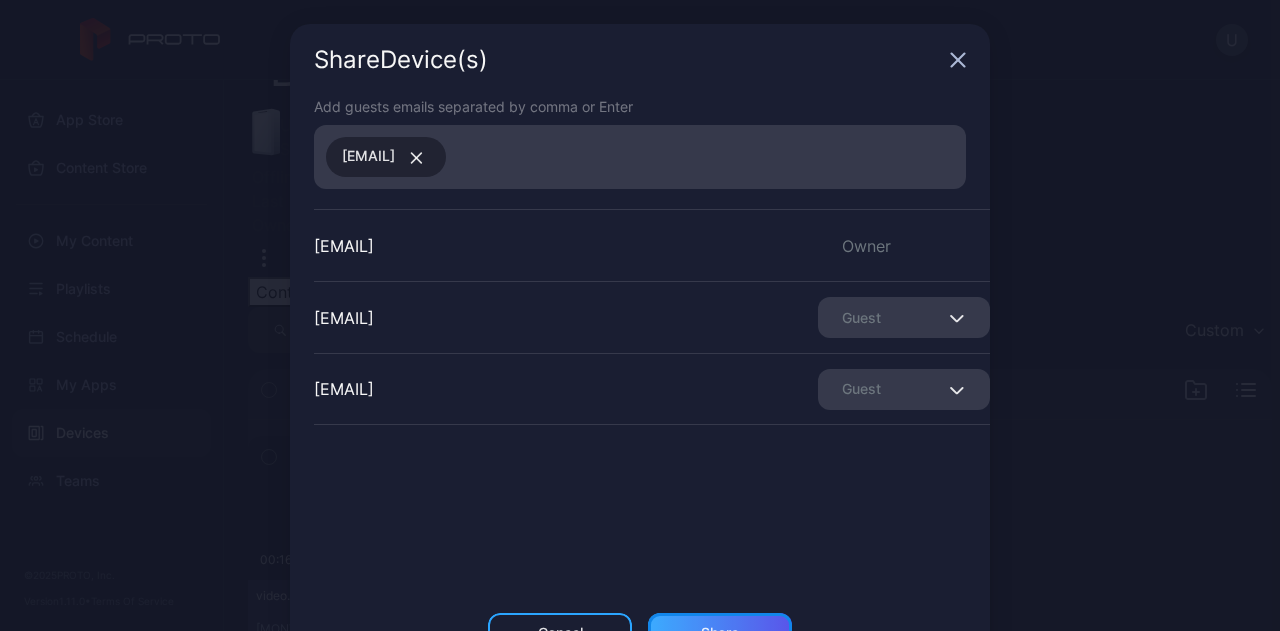 click on "Share" at bounding box center [720, 633] 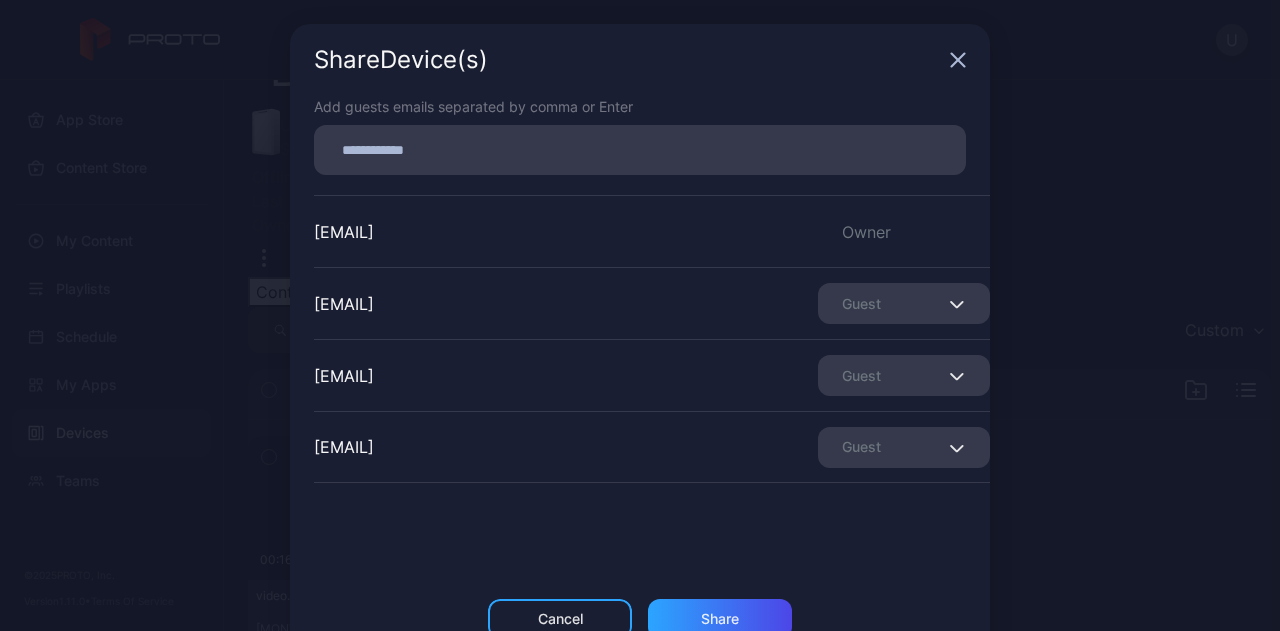 click at bounding box center (958, 60) 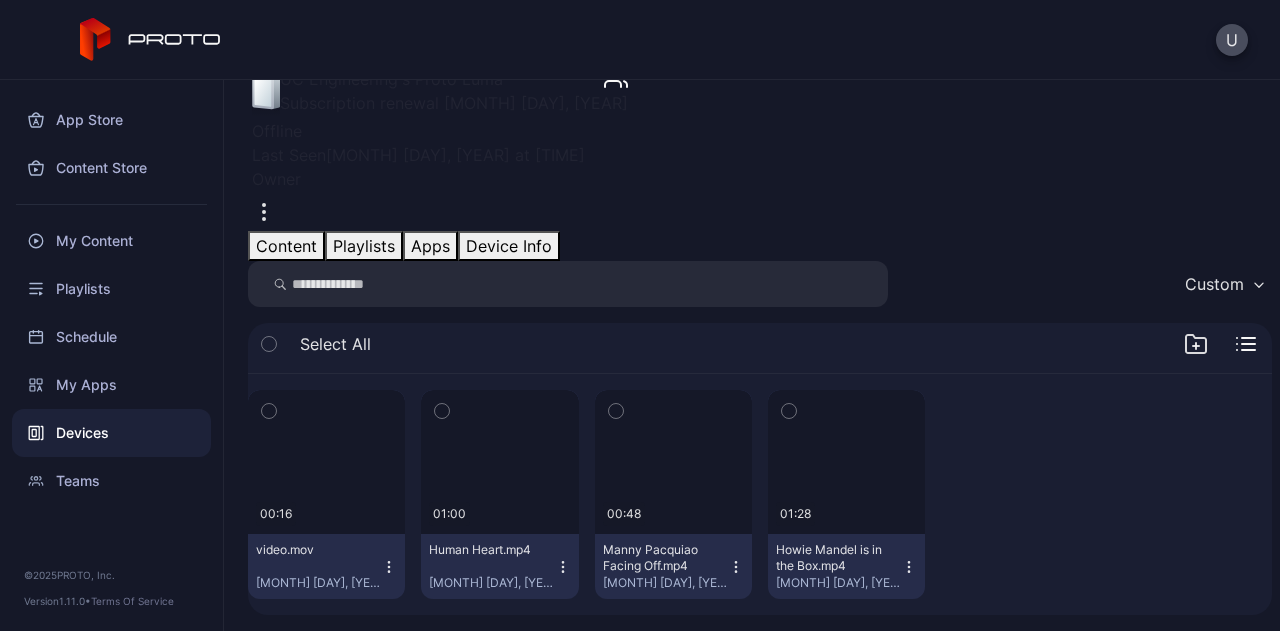 scroll, scrollTop: 0, scrollLeft: 0, axis: both 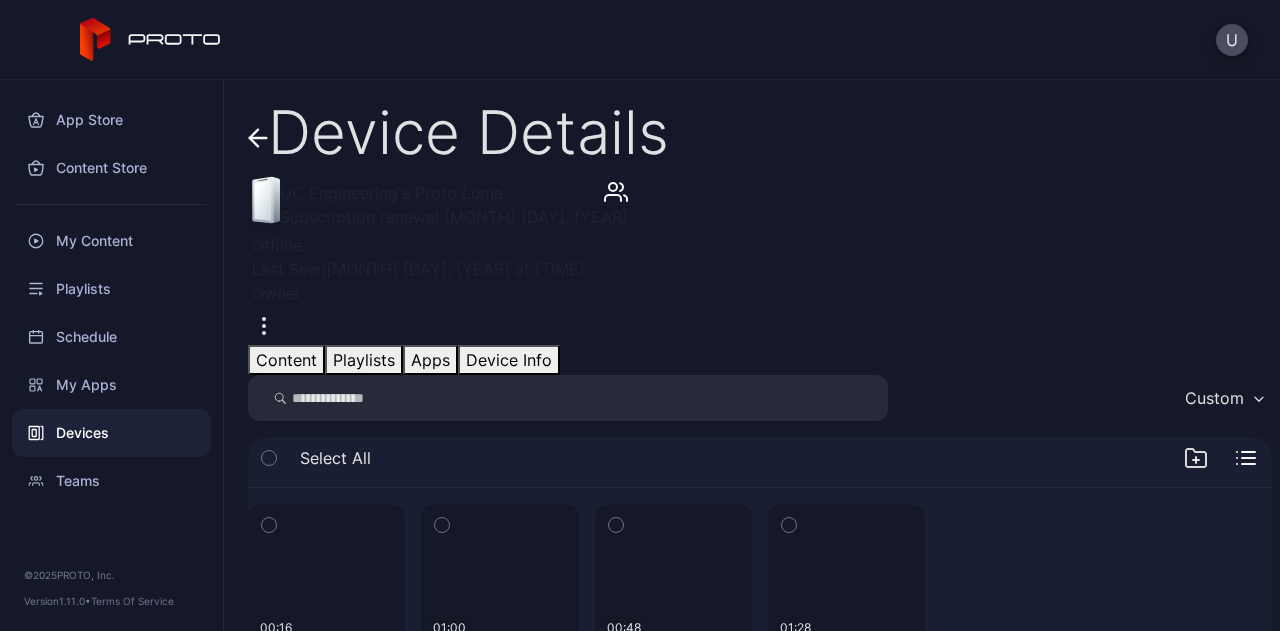 click on "U" at bounding box center (640, 40) 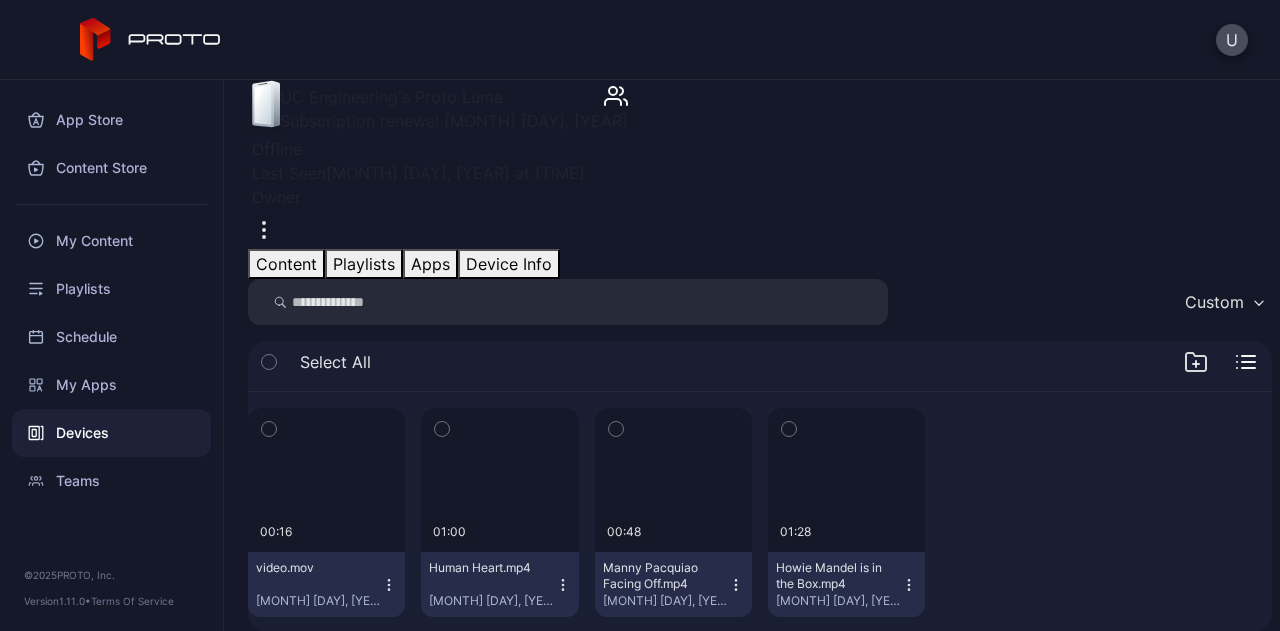 scroll, scrollTop: 132, scrollLeft: 0, axis: vertical 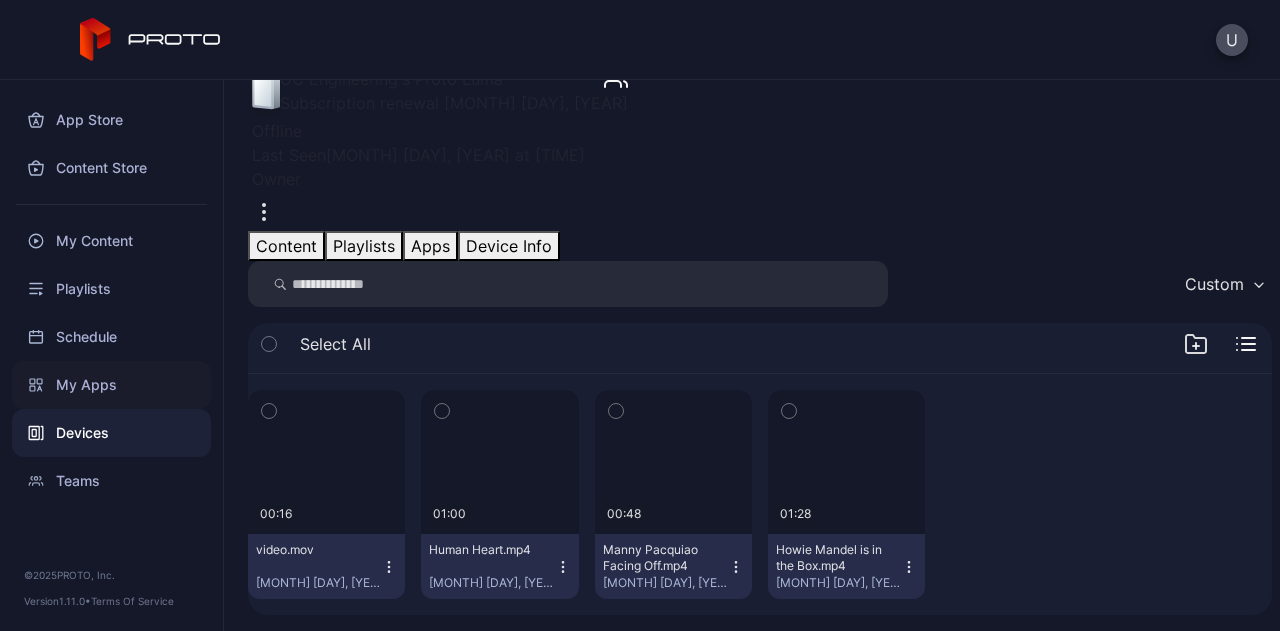 click on "My Apps" at bounding box center (111, 385) 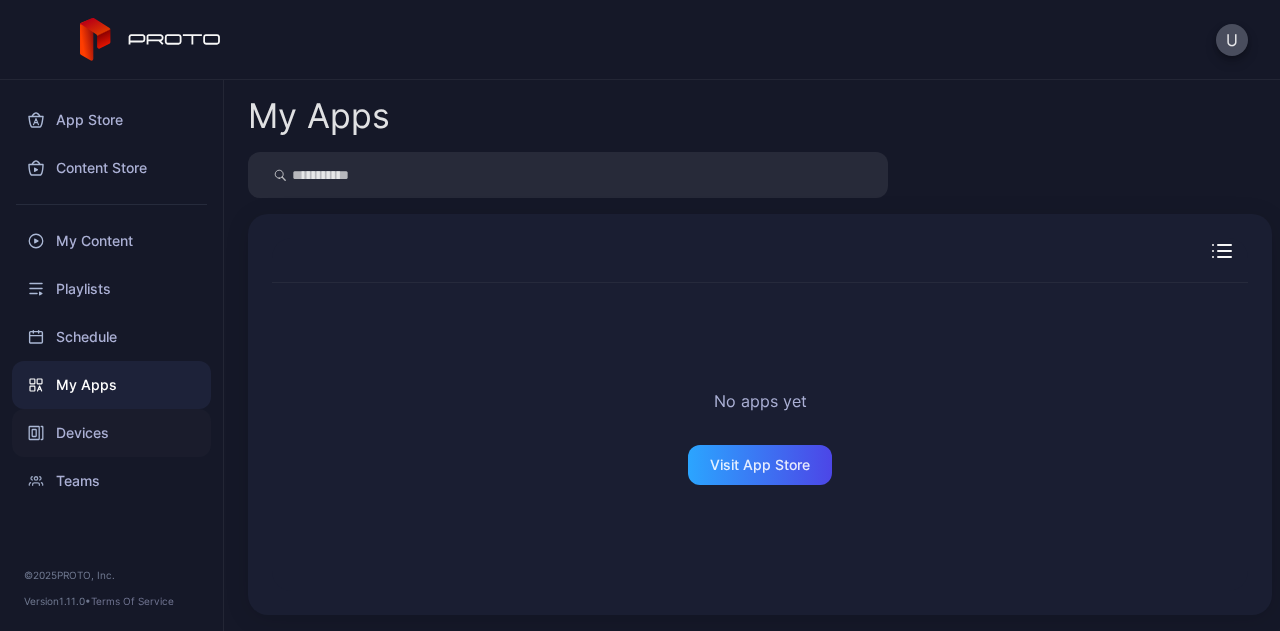 click on "Devices" at bounding box center [111, 433] 